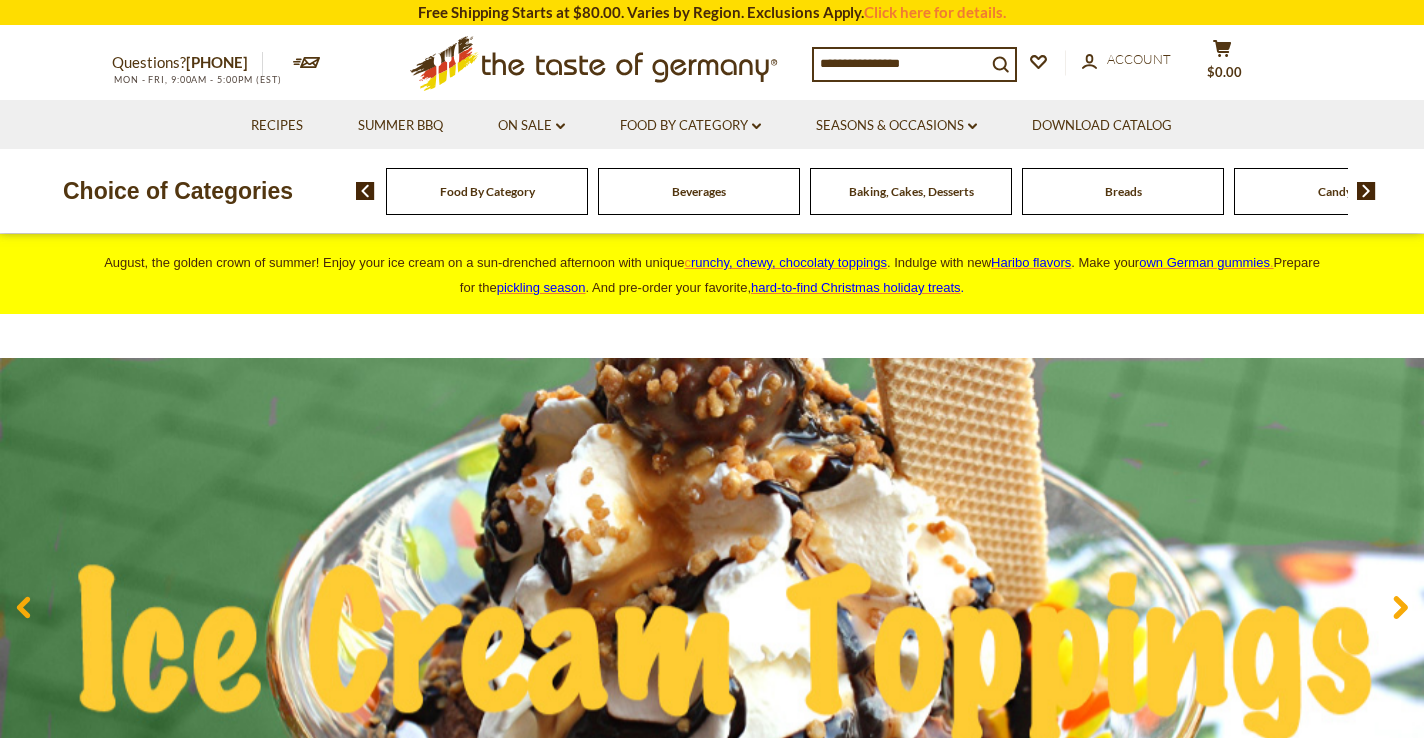 scroll, scrollTop: 0, scrollLeft: 0, axis: both 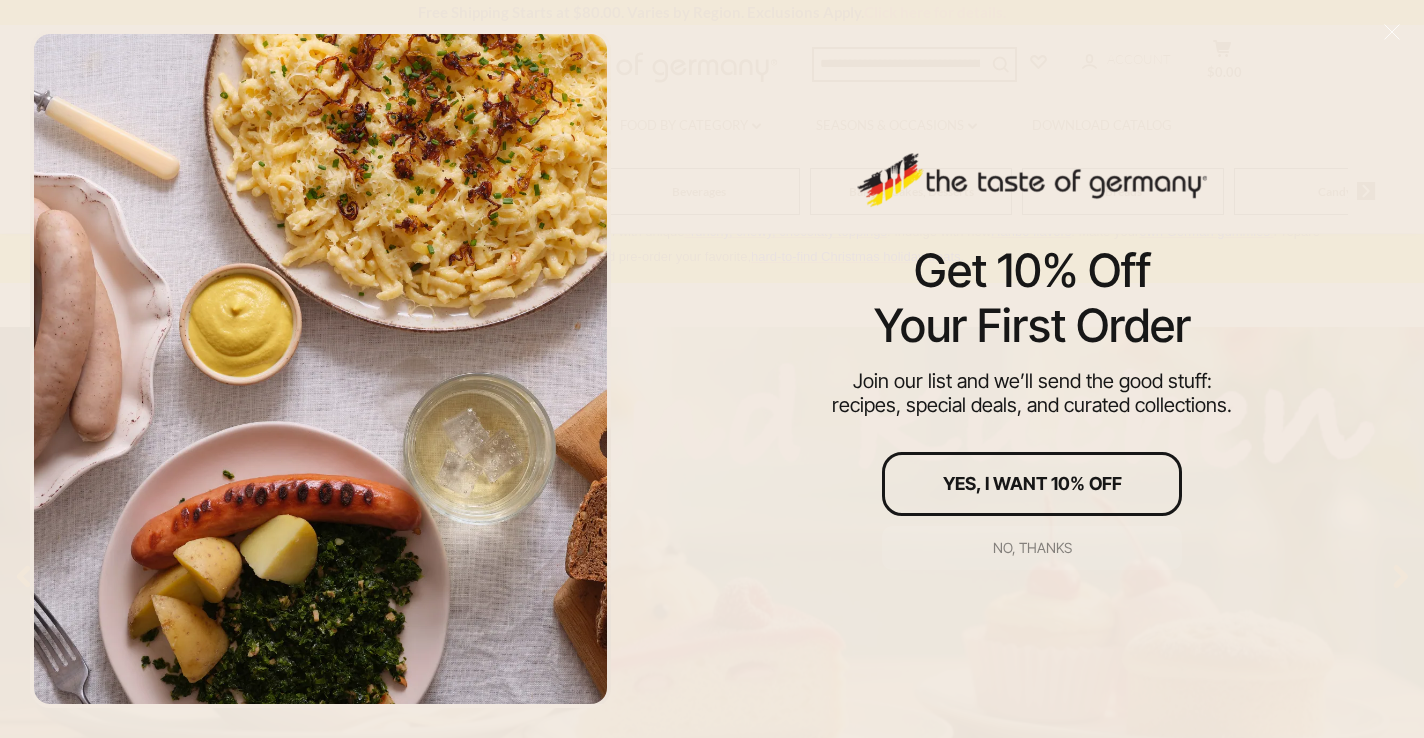 click on "No, thanks" at bounding box center (1032, 548) 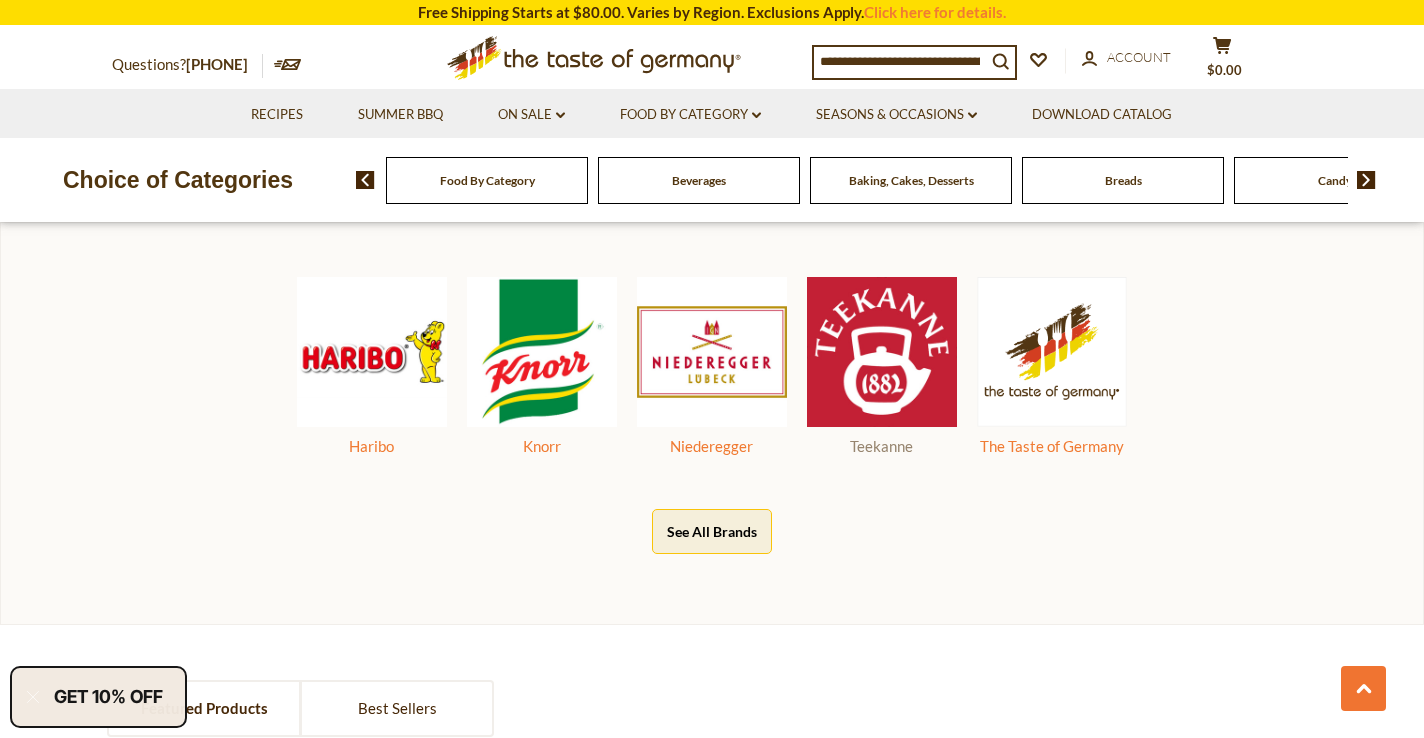 scroll, scrollTop: 1008, scrollLeft: 0, axis: vertical 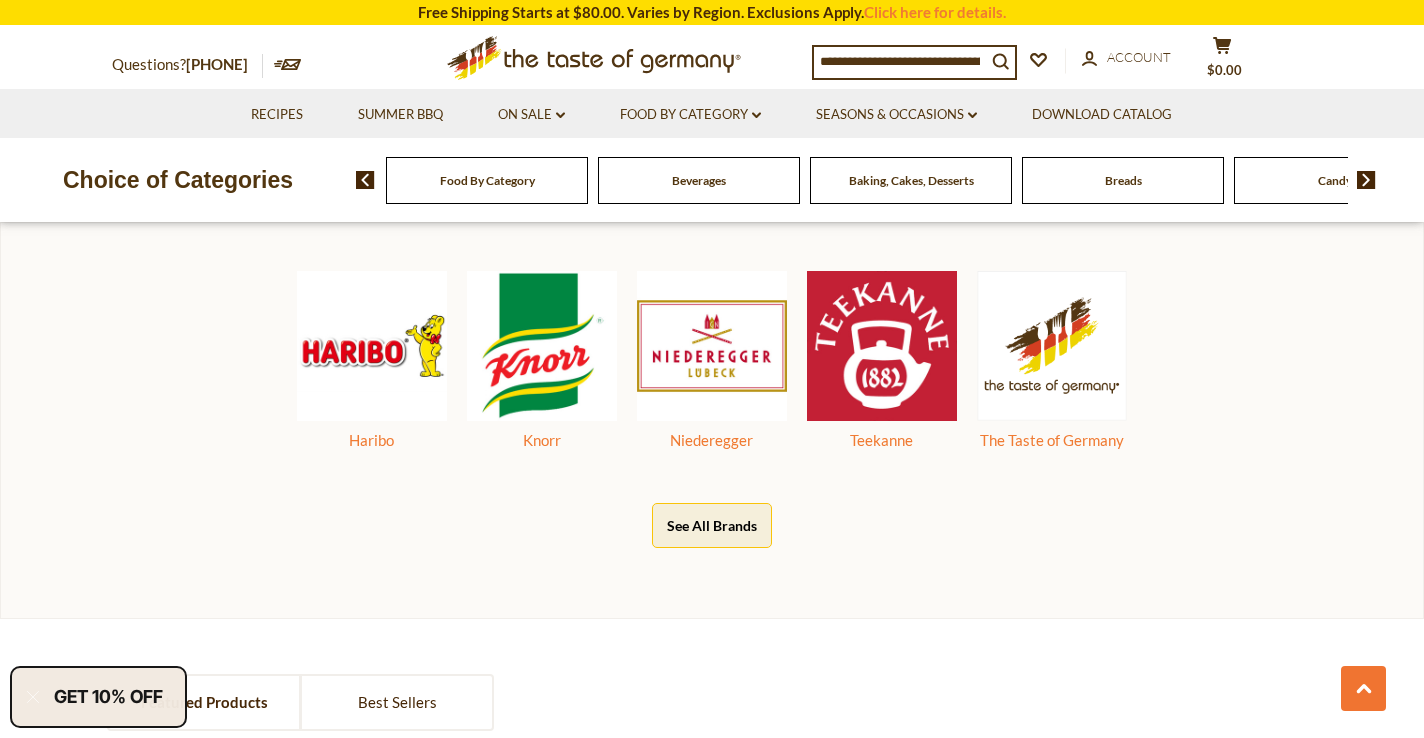 click on "See All Brands" at bounding box center [712, 525] 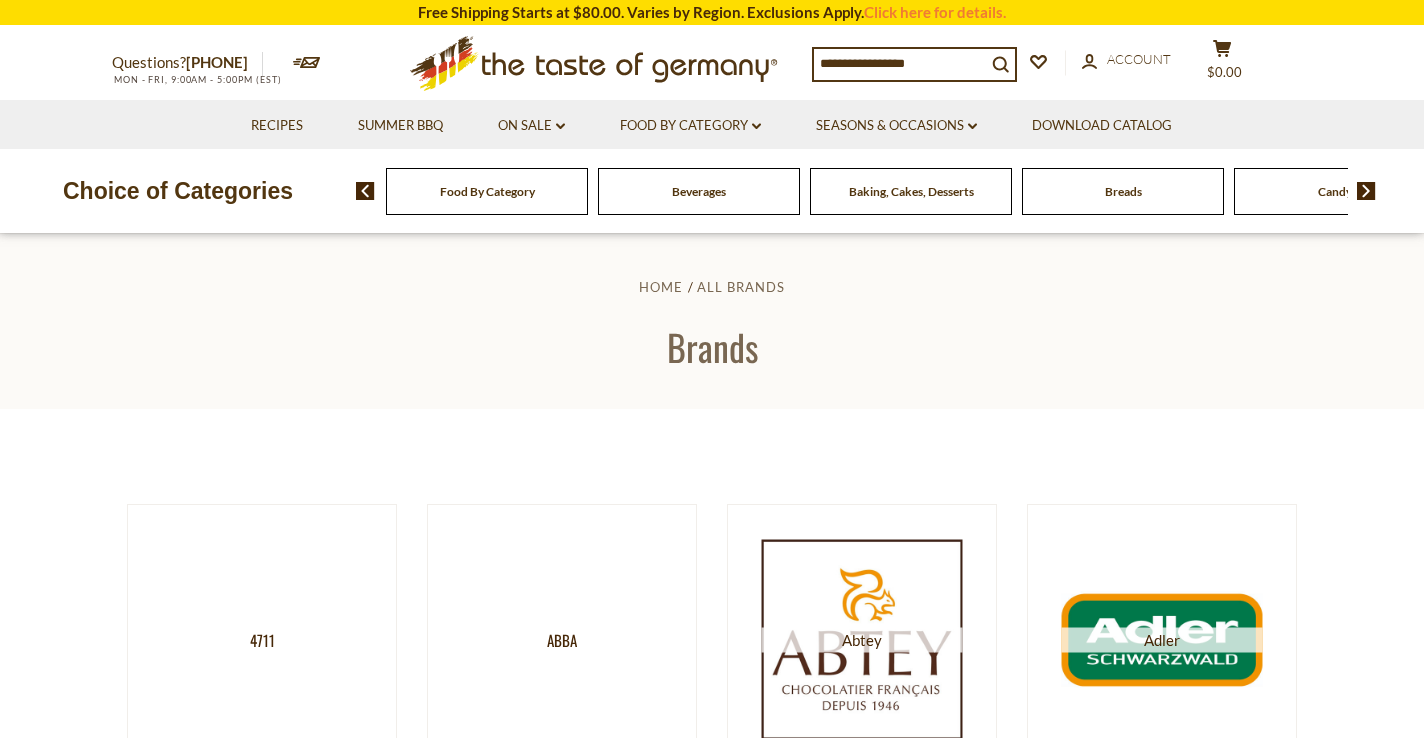 scroll, scrollTop: 0, scrollLeft: 0, axis: both 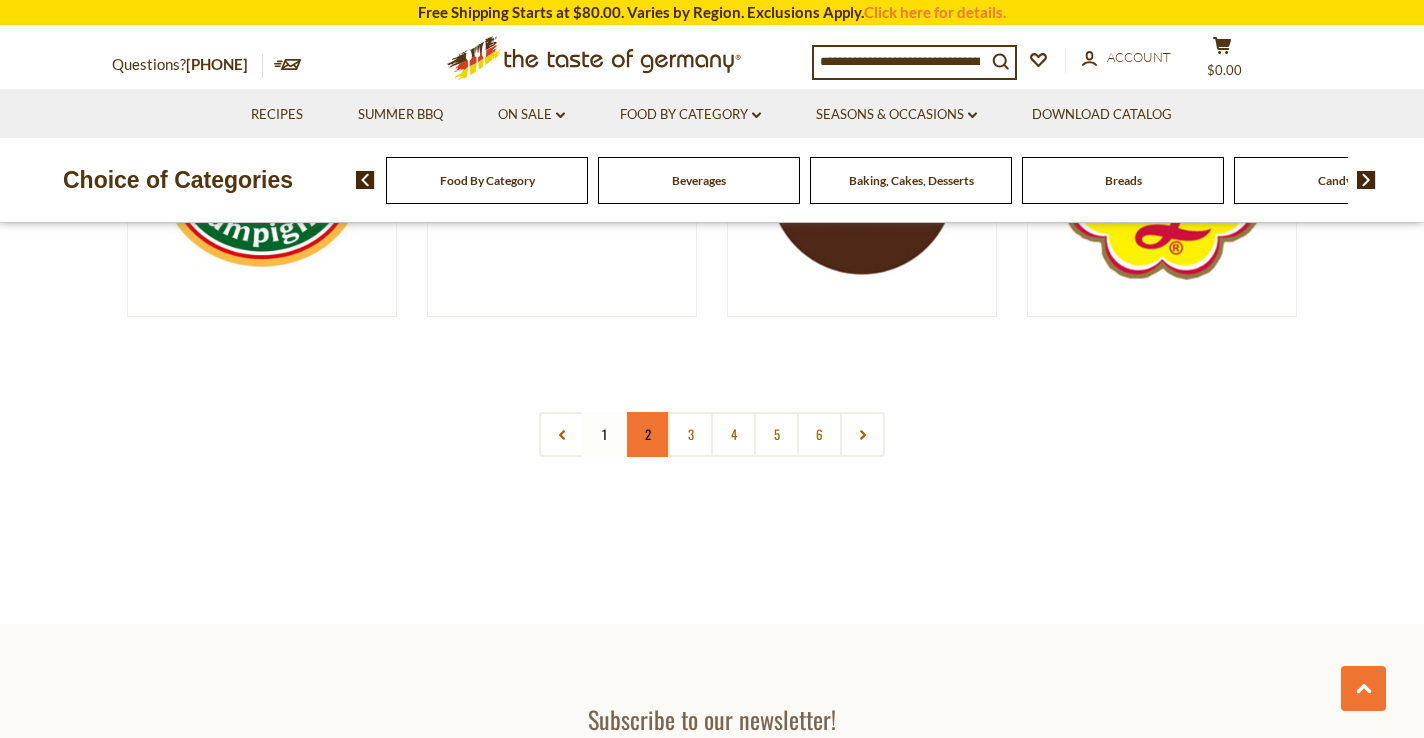 click on "2" at bounding box center (647, 434) 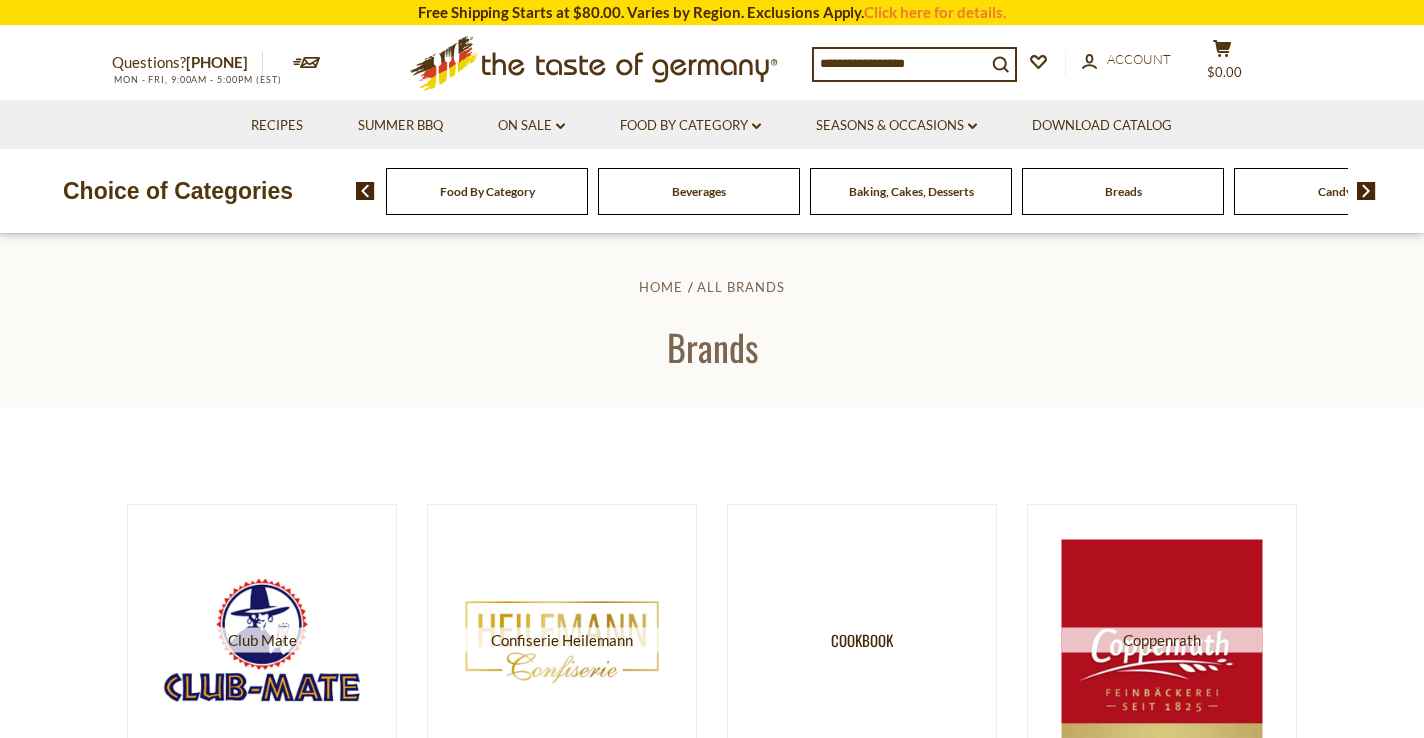 scroll, scrollTop: 0, scrollLeft: 0, axis: both 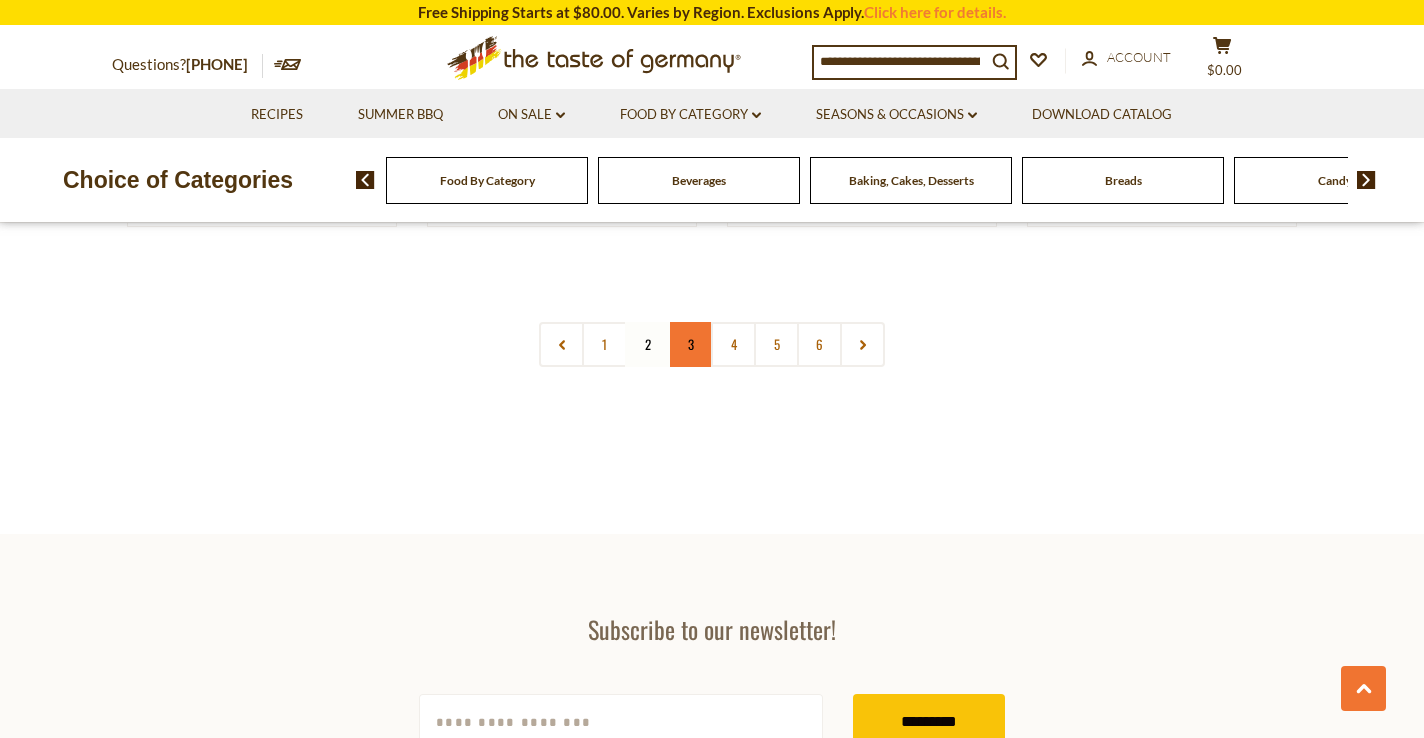 click on "3" at bounding box center (690, 344) 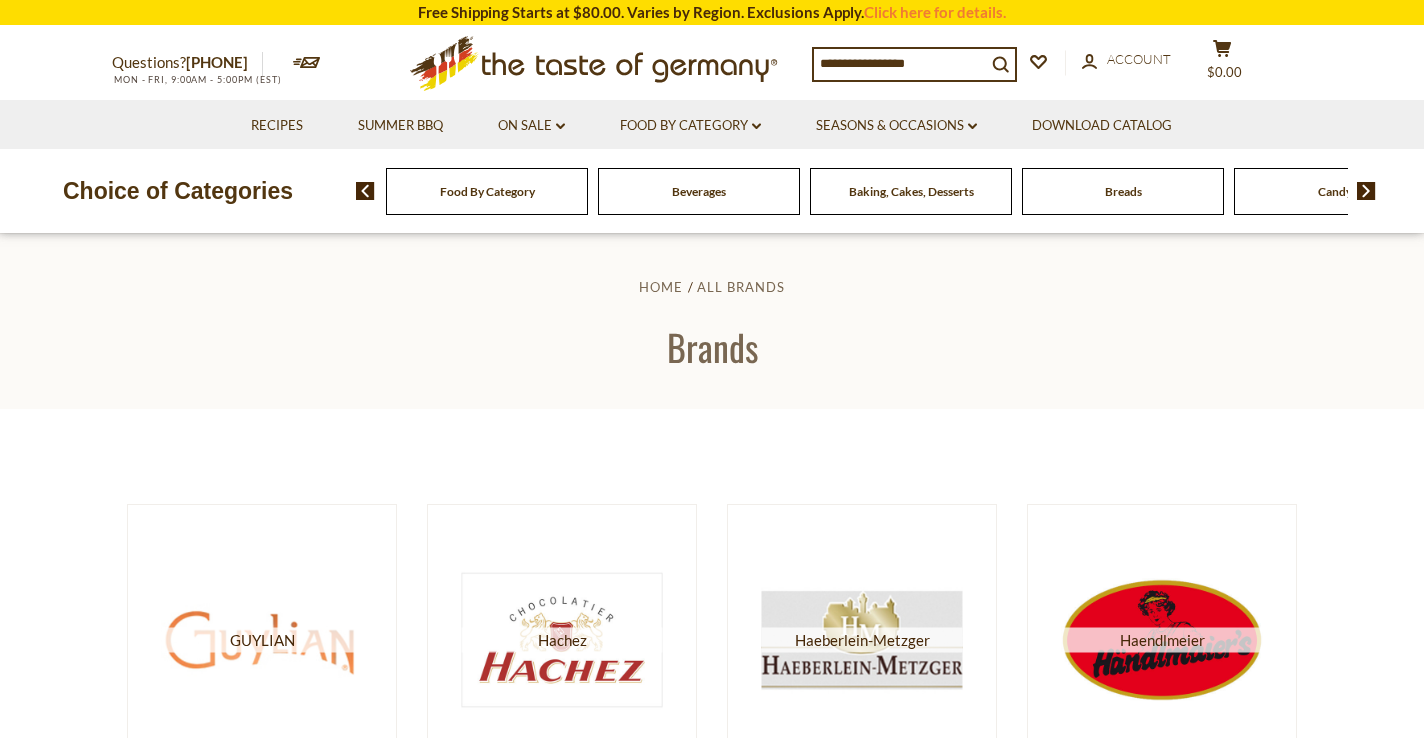 scroll, scrollTop: 0, scrollLeft: 0, axis: both 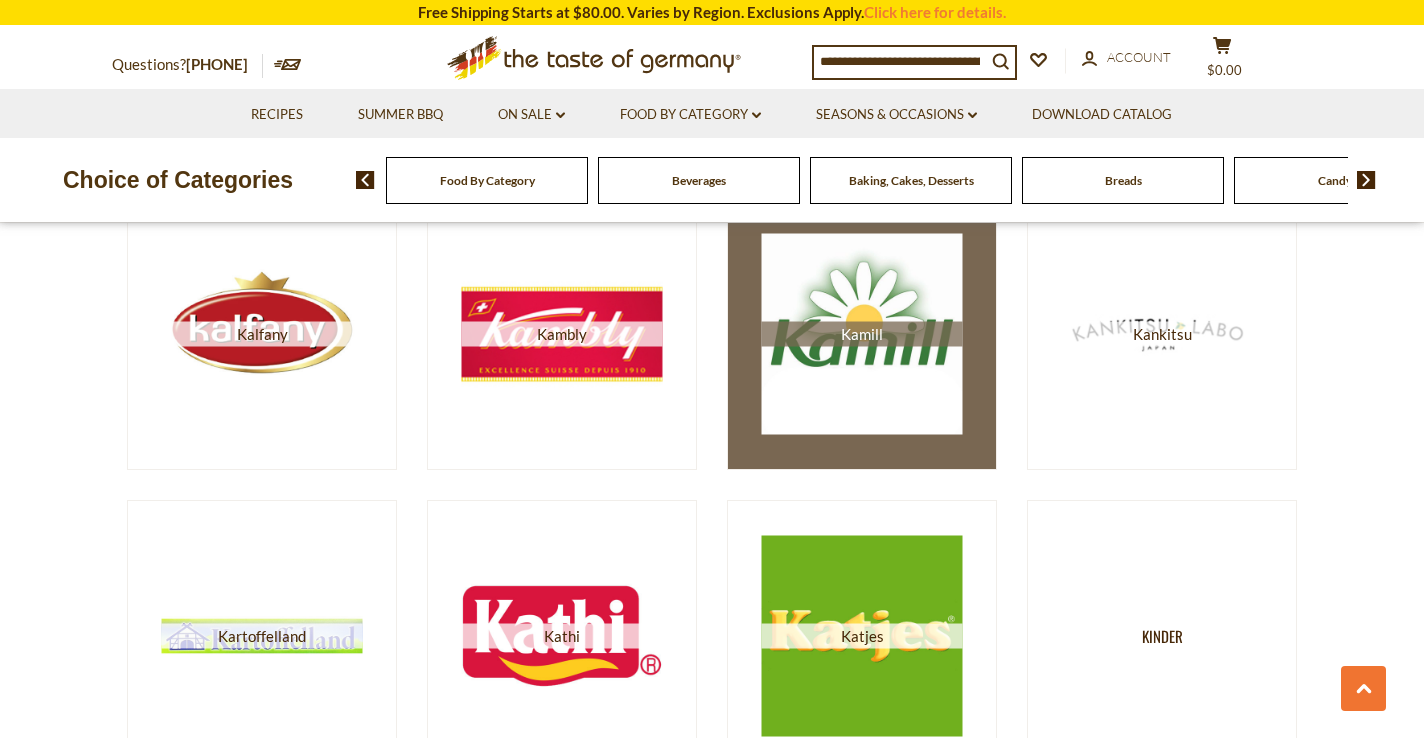 click on "Kamill" at bounding box center (862, 334) 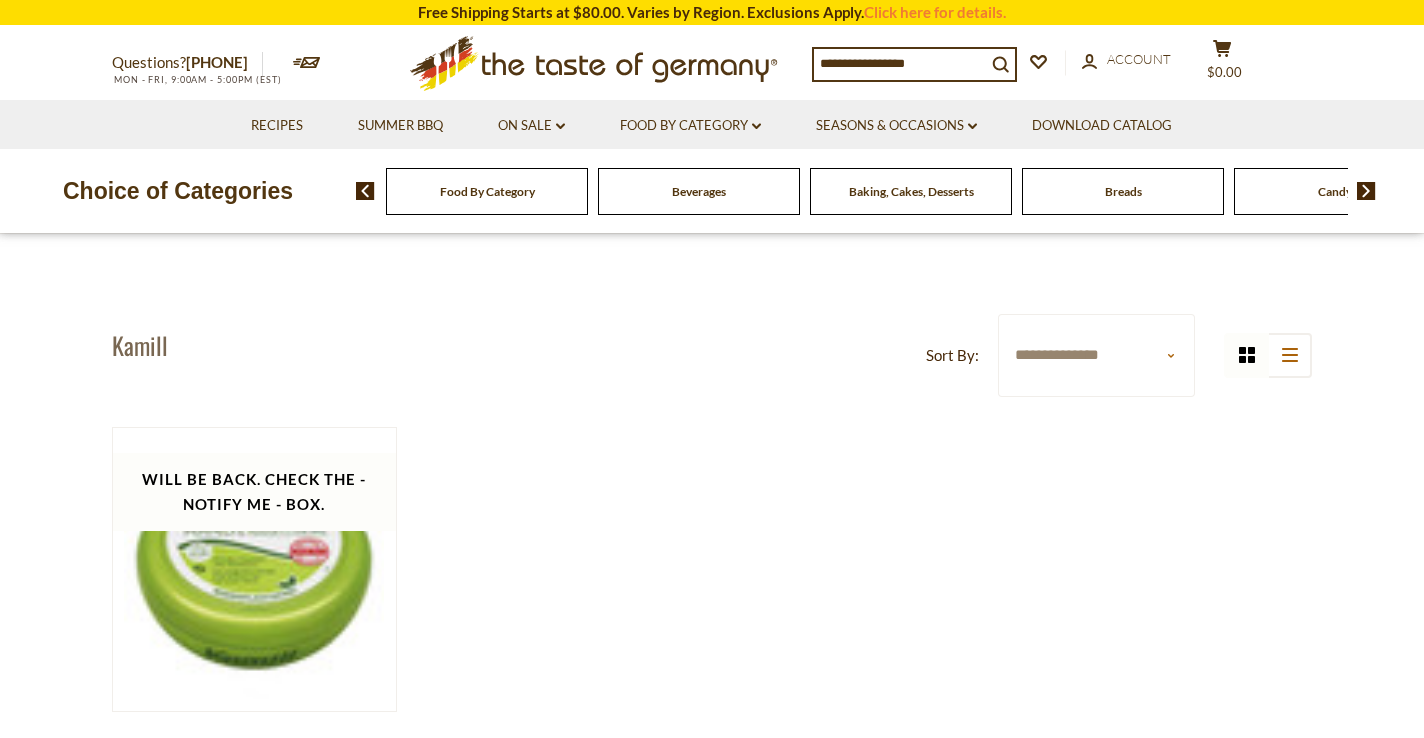 scroll, scrollTop: 0, scrollLeft: 0, axis: both 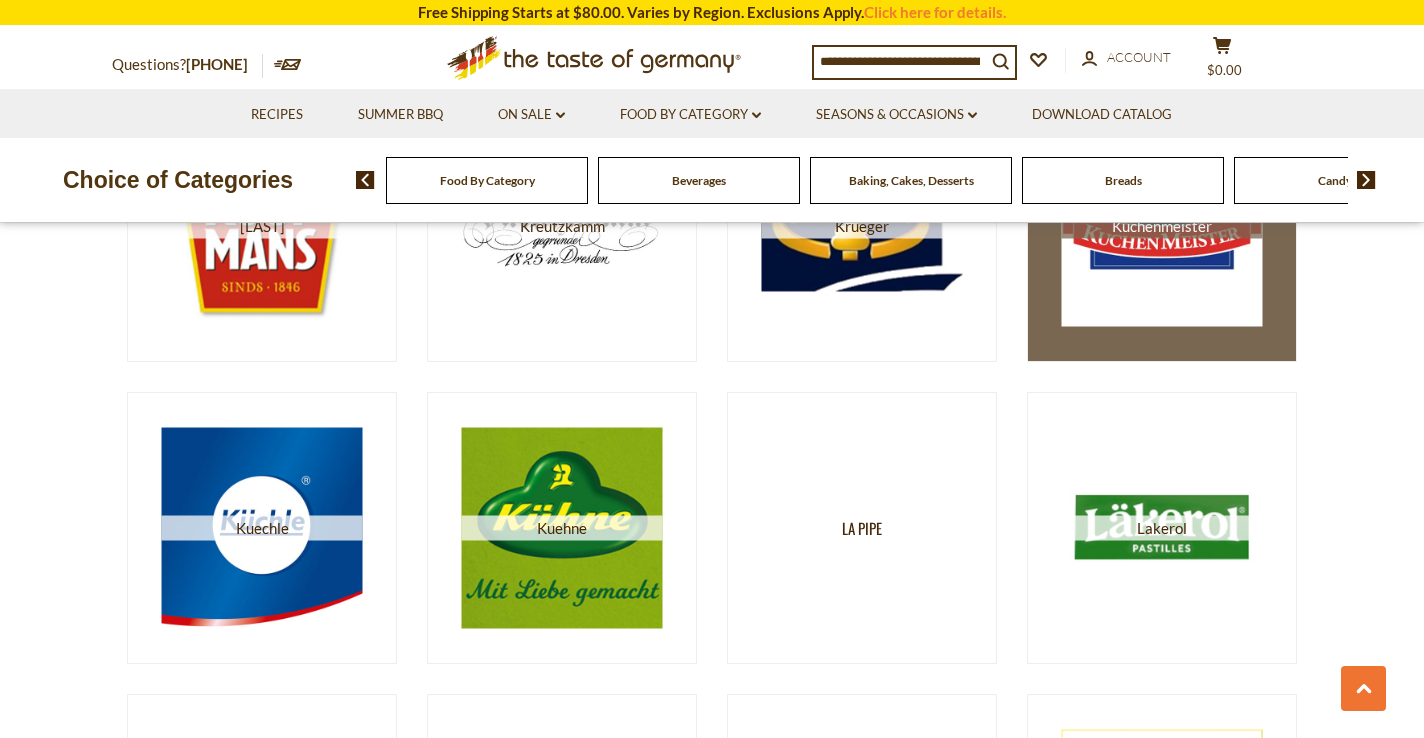 click on "Kuchenmeister" at bounding box center [1162, 226] 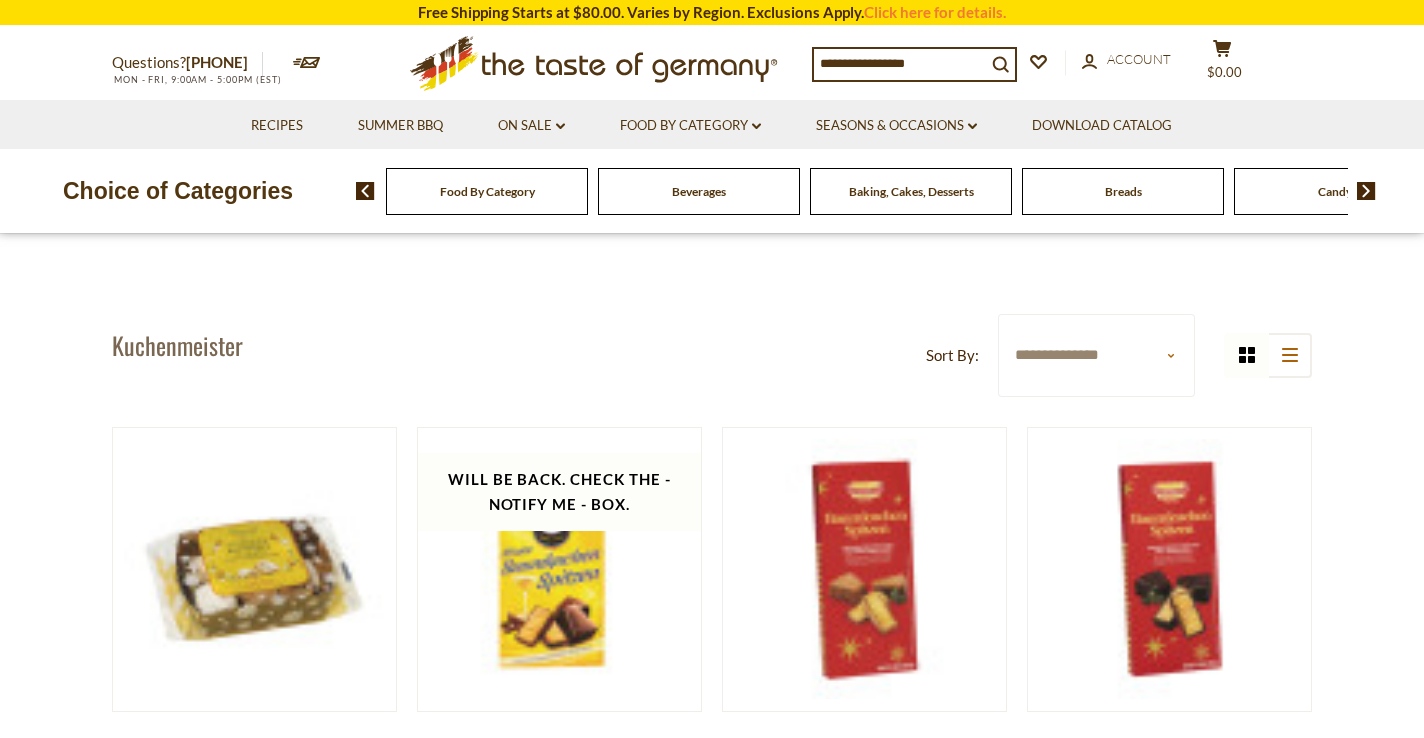scroll, scrollTop: 0, scrollLeft: 0, axis: both 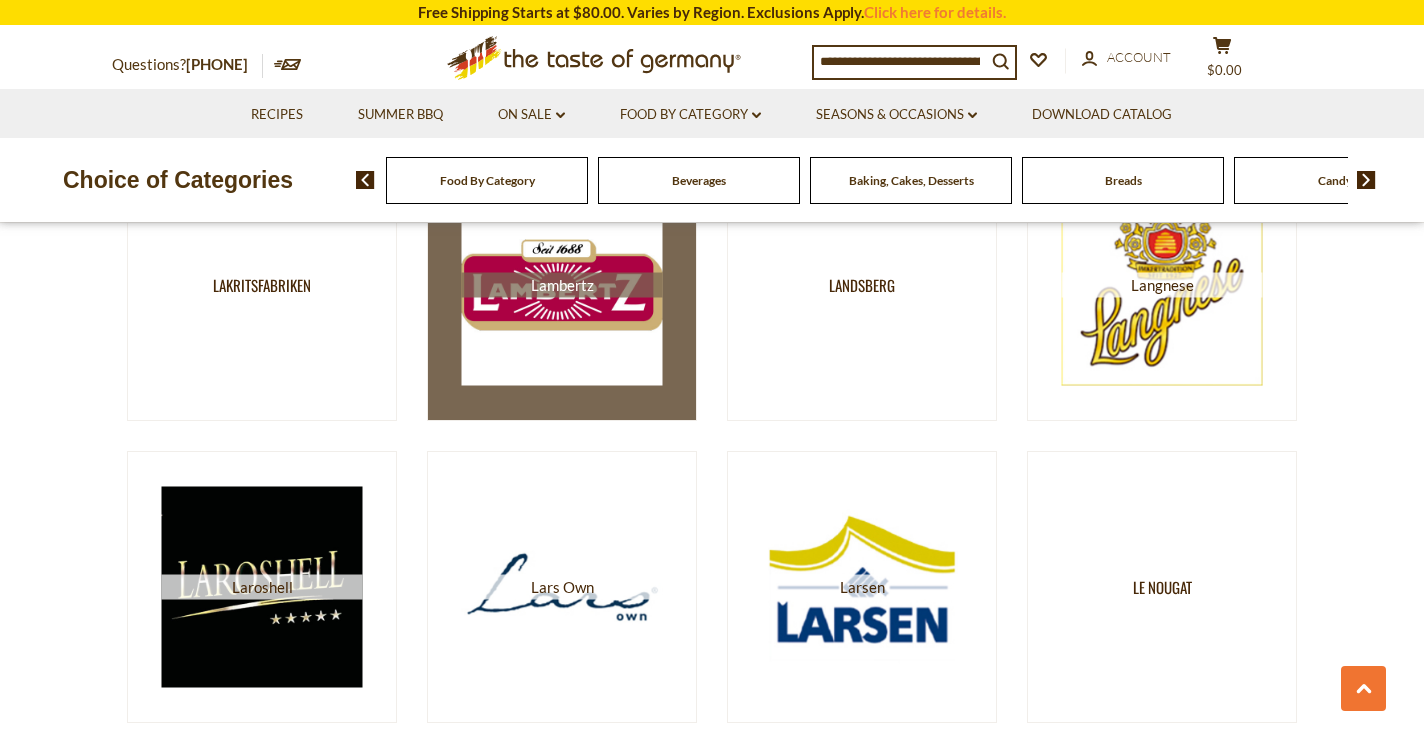click on "Lambertz" at bounding box center (562, 285) 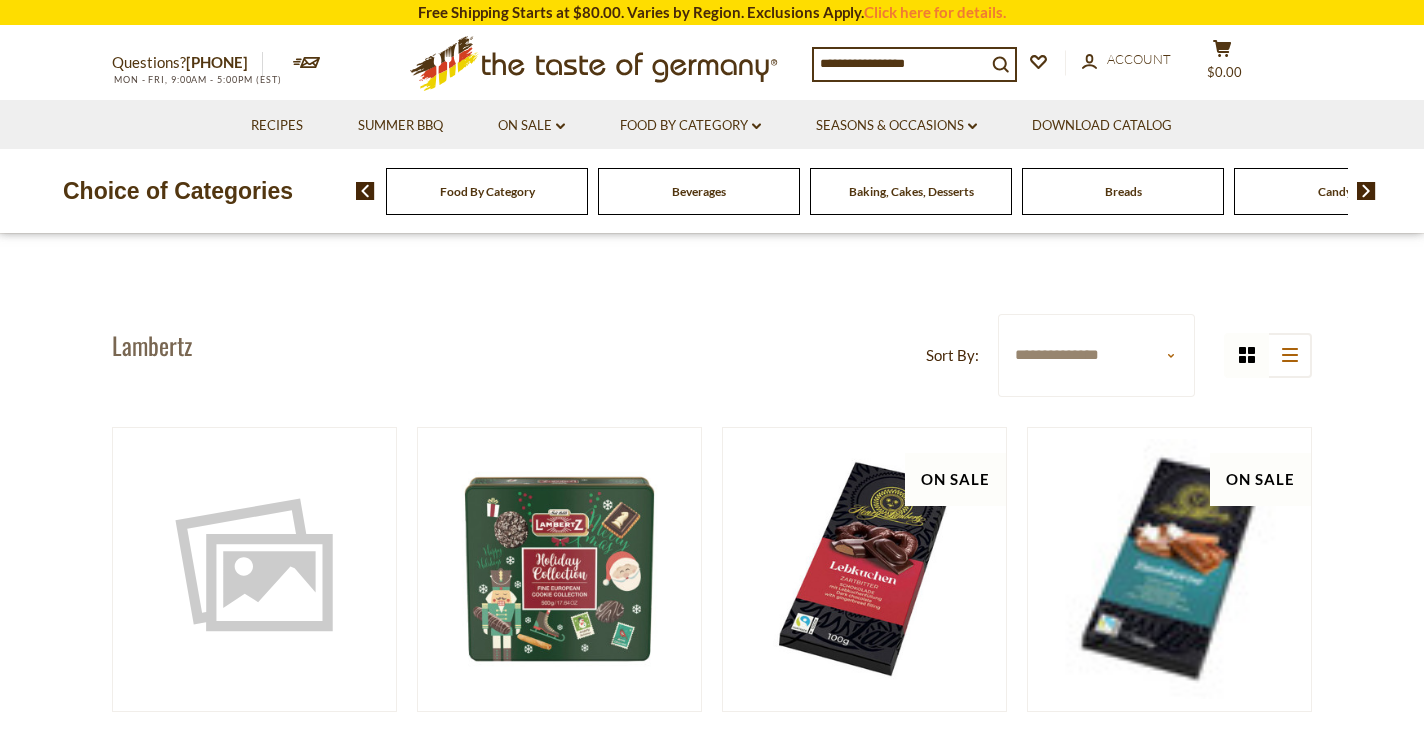 scroll, scrollTop: 0, scrollLeft: 0, axis: both 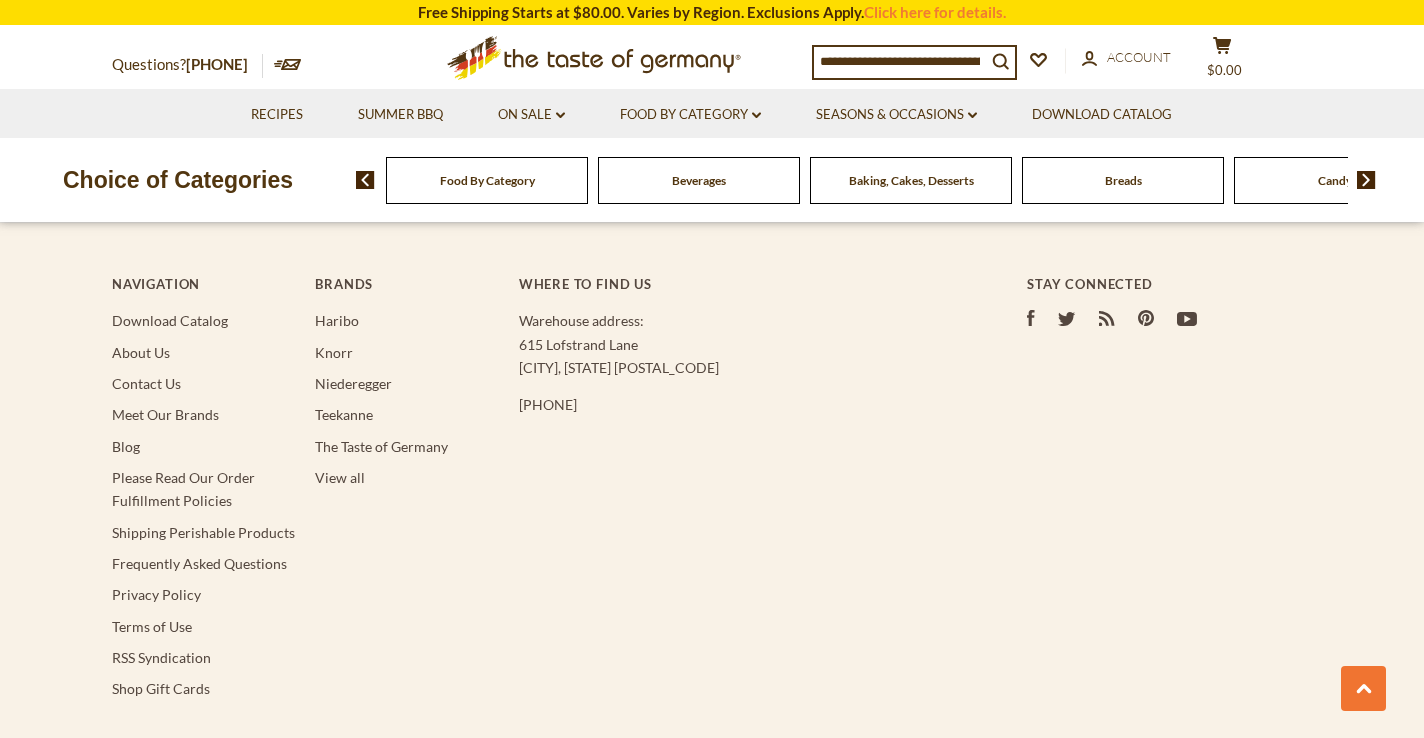 click on "2" at bounding box center [733, -285] 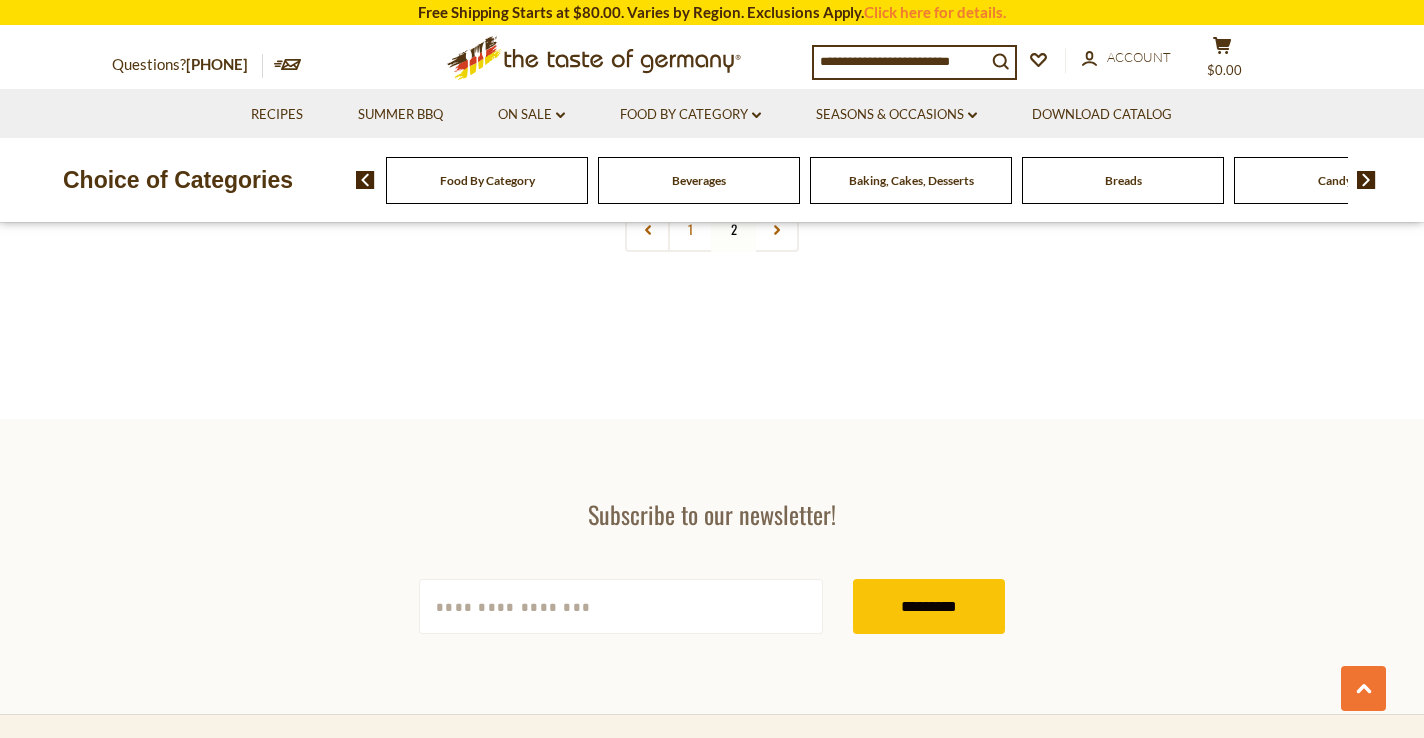 scroll, scrollTop: 3200, scrollLeft: 0, axis: vertical 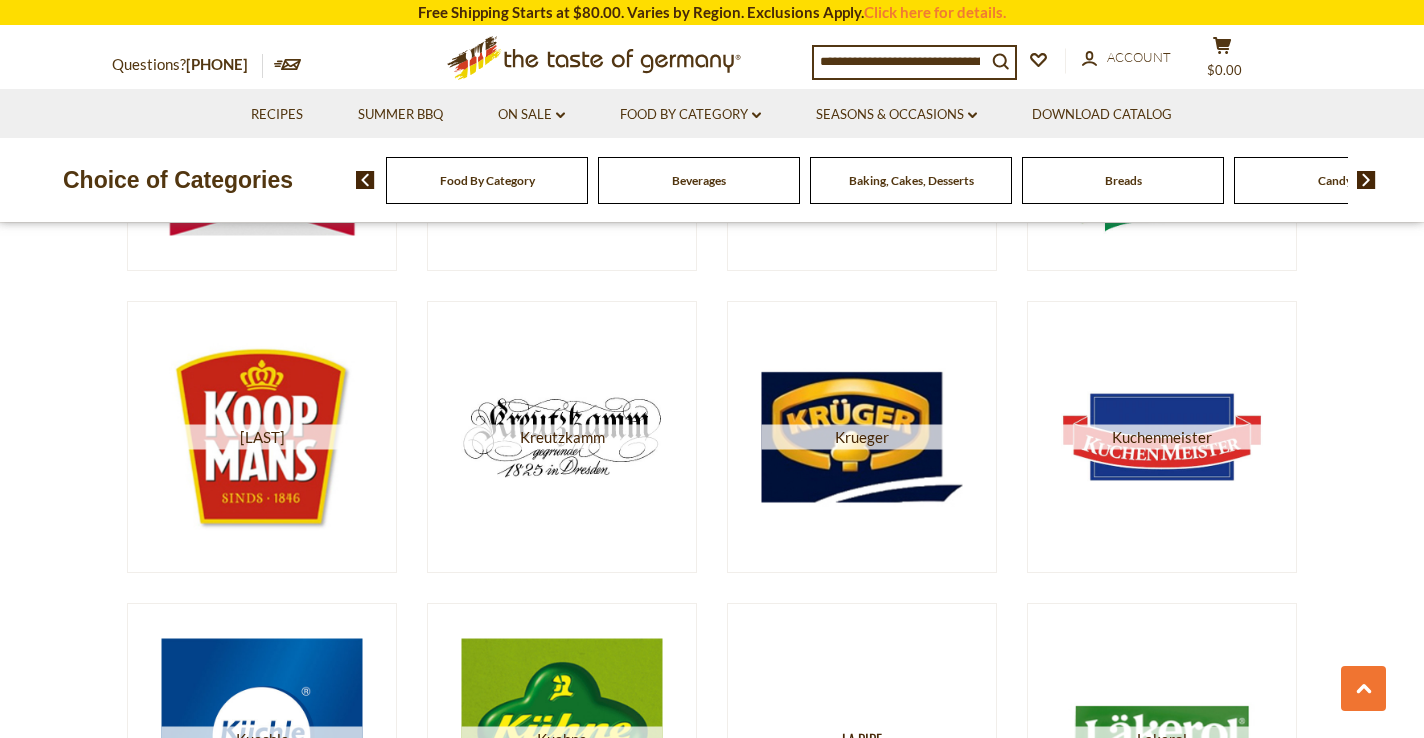 click at bounding box center (1366, 180) 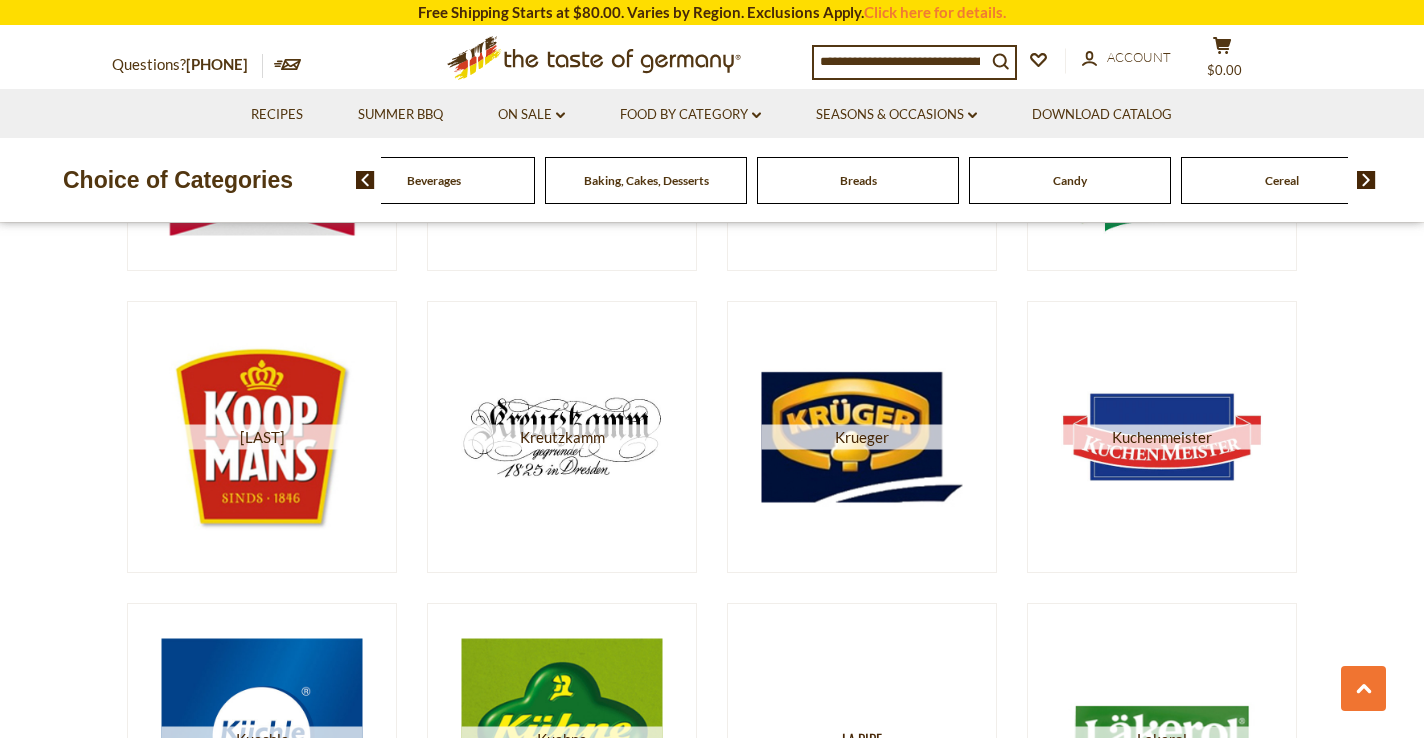 click on "Candy" at bounding box center (222, 180) 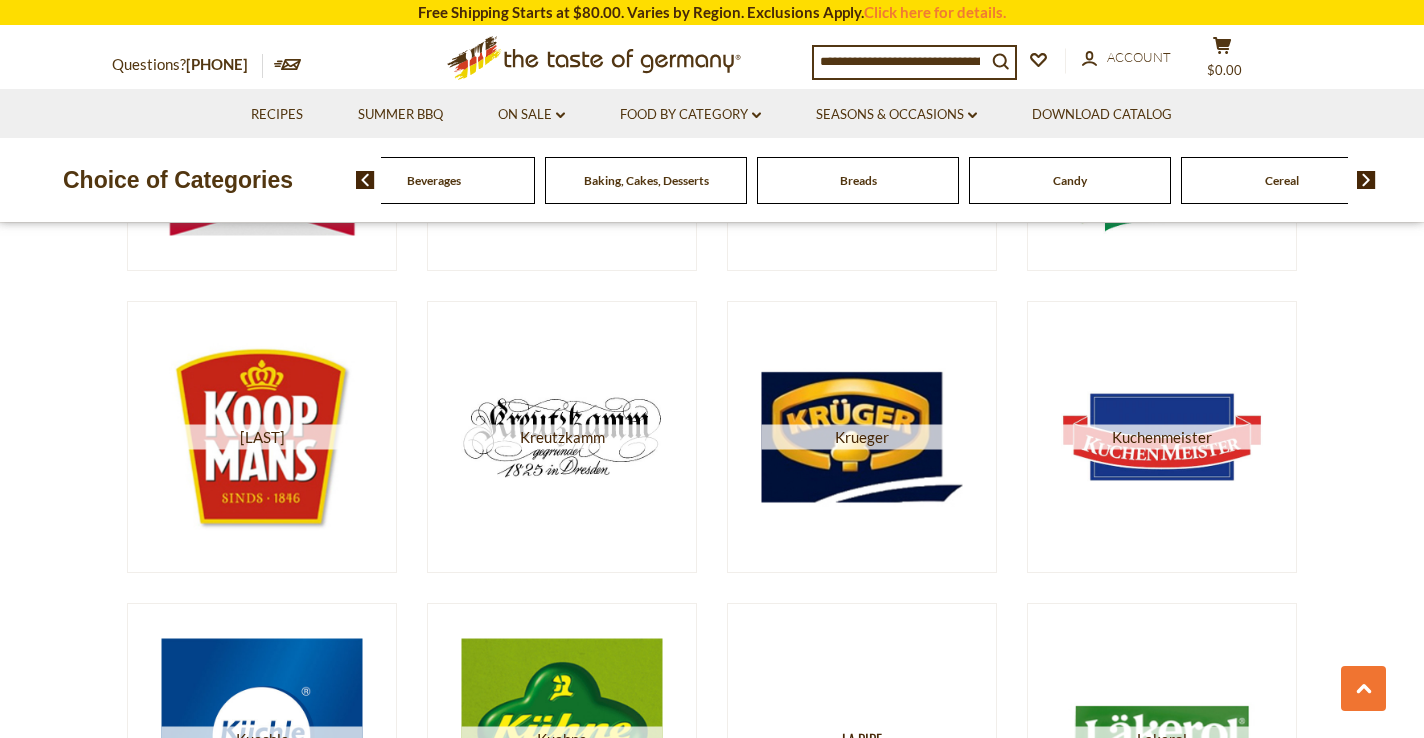 click on "Candy" at bounding box center [222, 180] 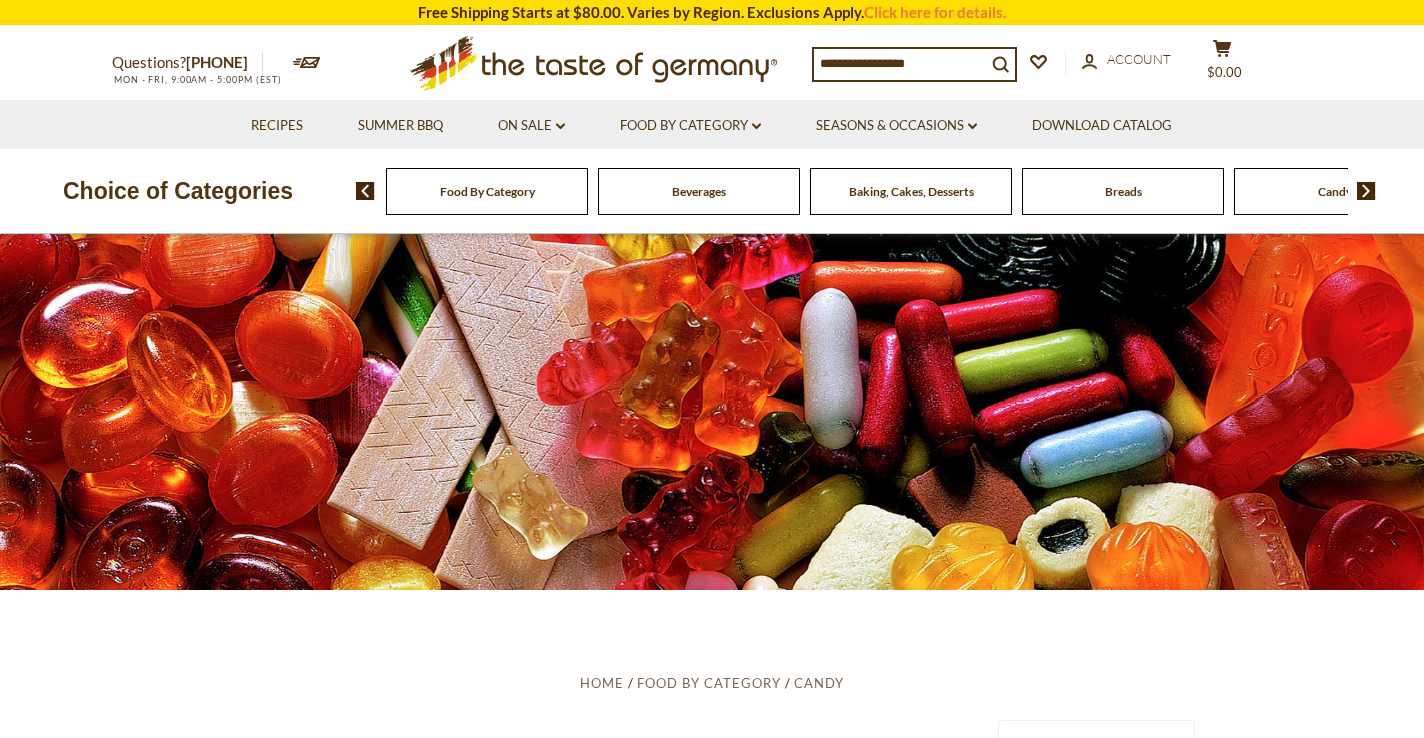scroll, scrollTop: 0, scrollLeft: 0, axis: both 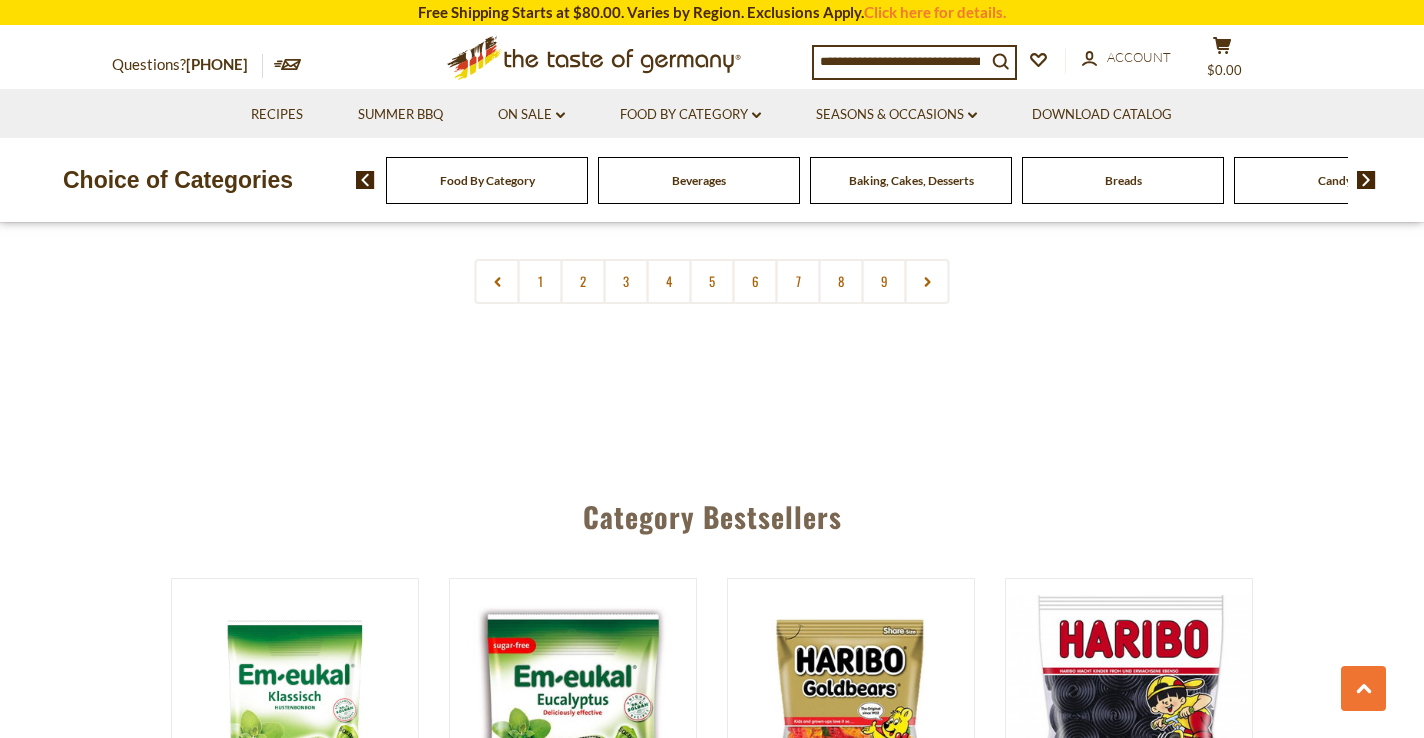 click on "Food By Category" at bounding box center (487, 180) 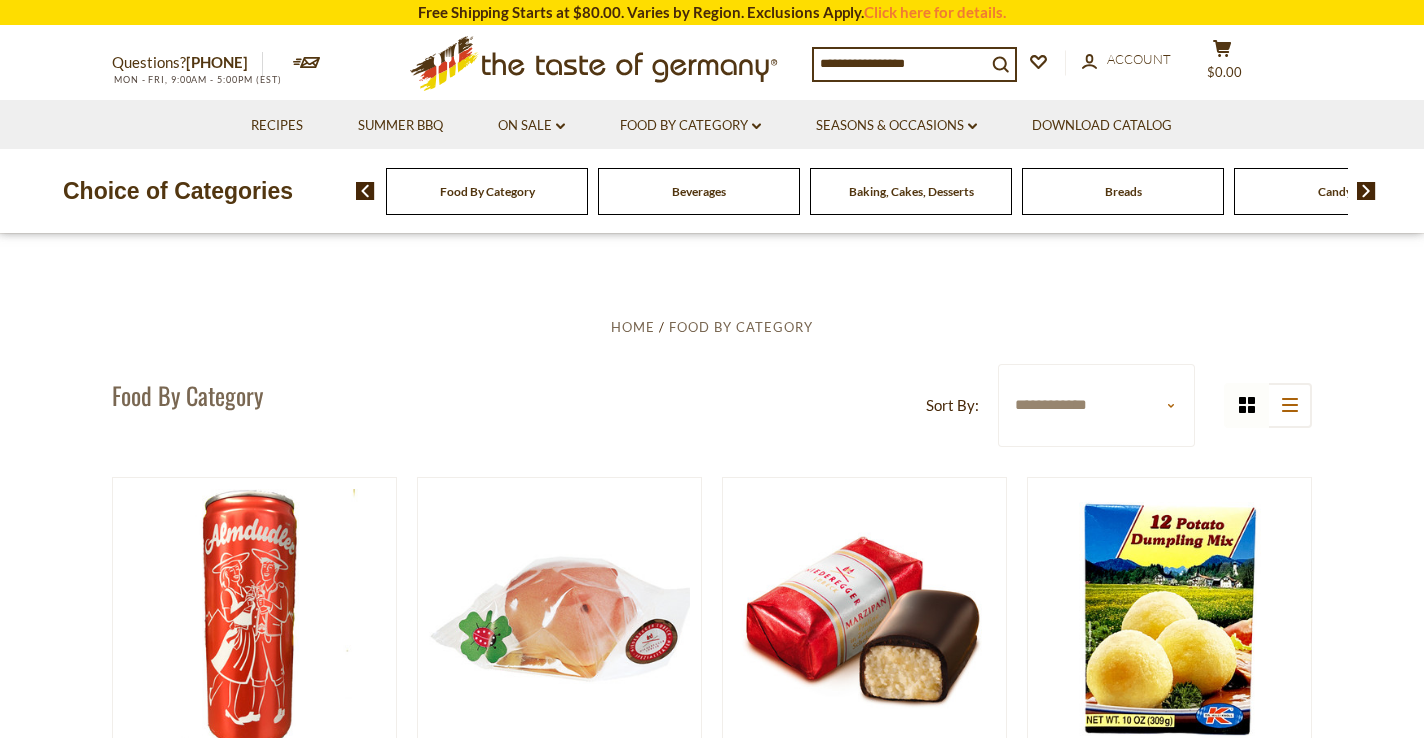 scroll, scrollTop: 0, scrollLeft: 0, axis: both 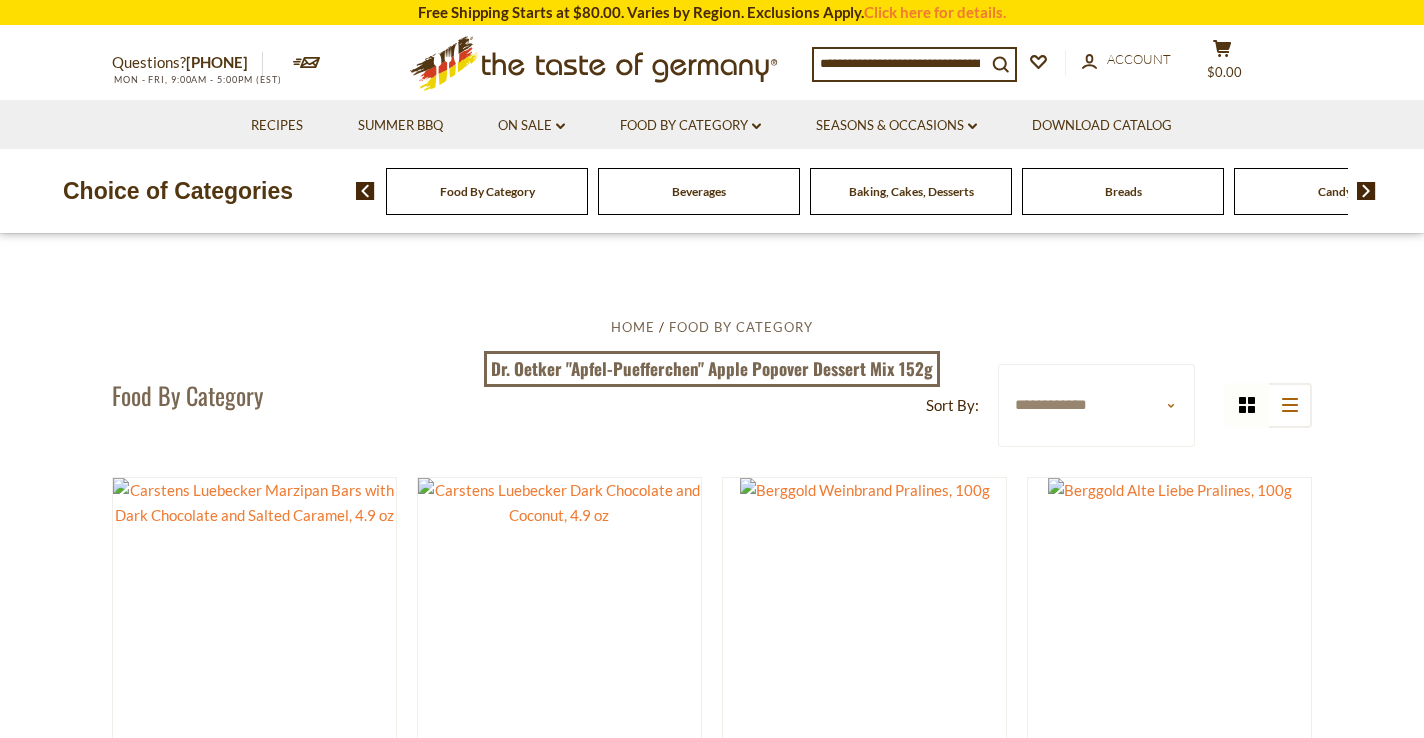 click on "**********" at bounding box center [1097, 405] 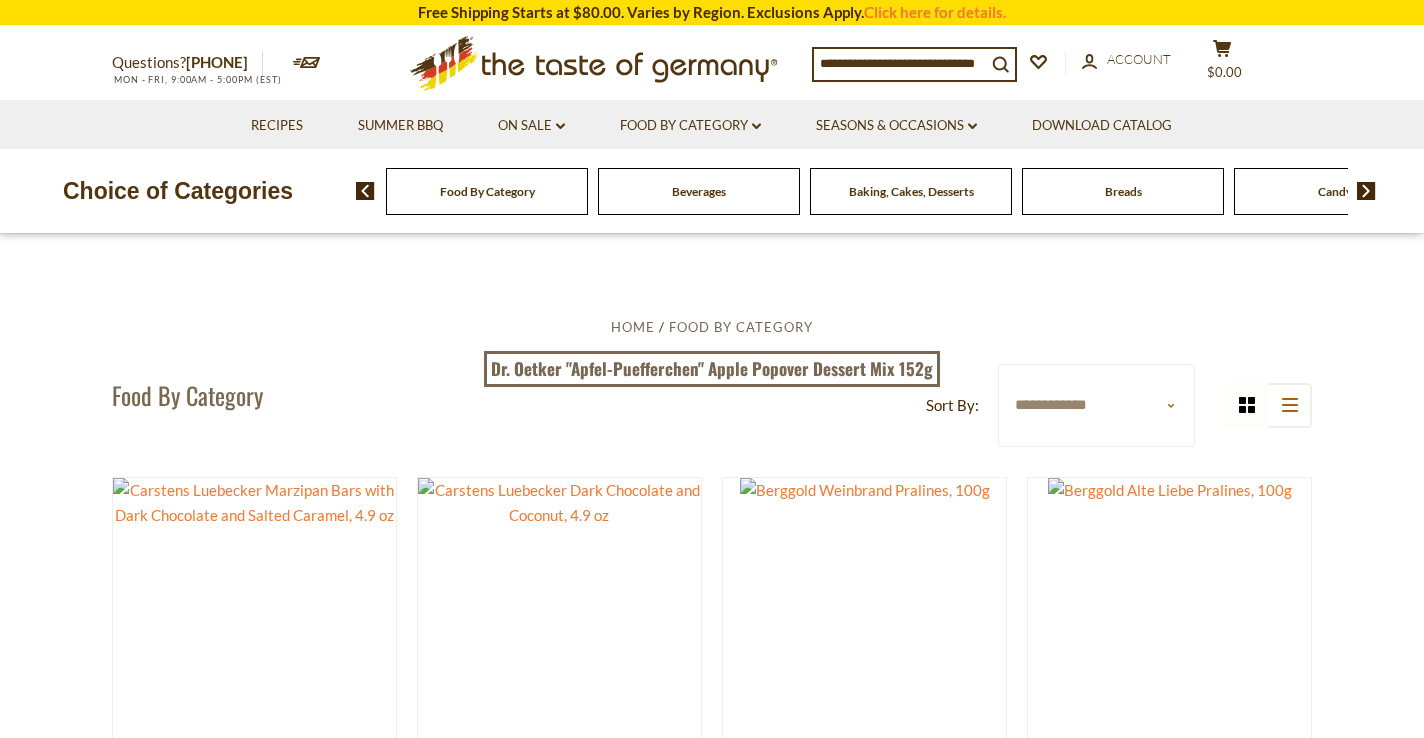 select on "********" 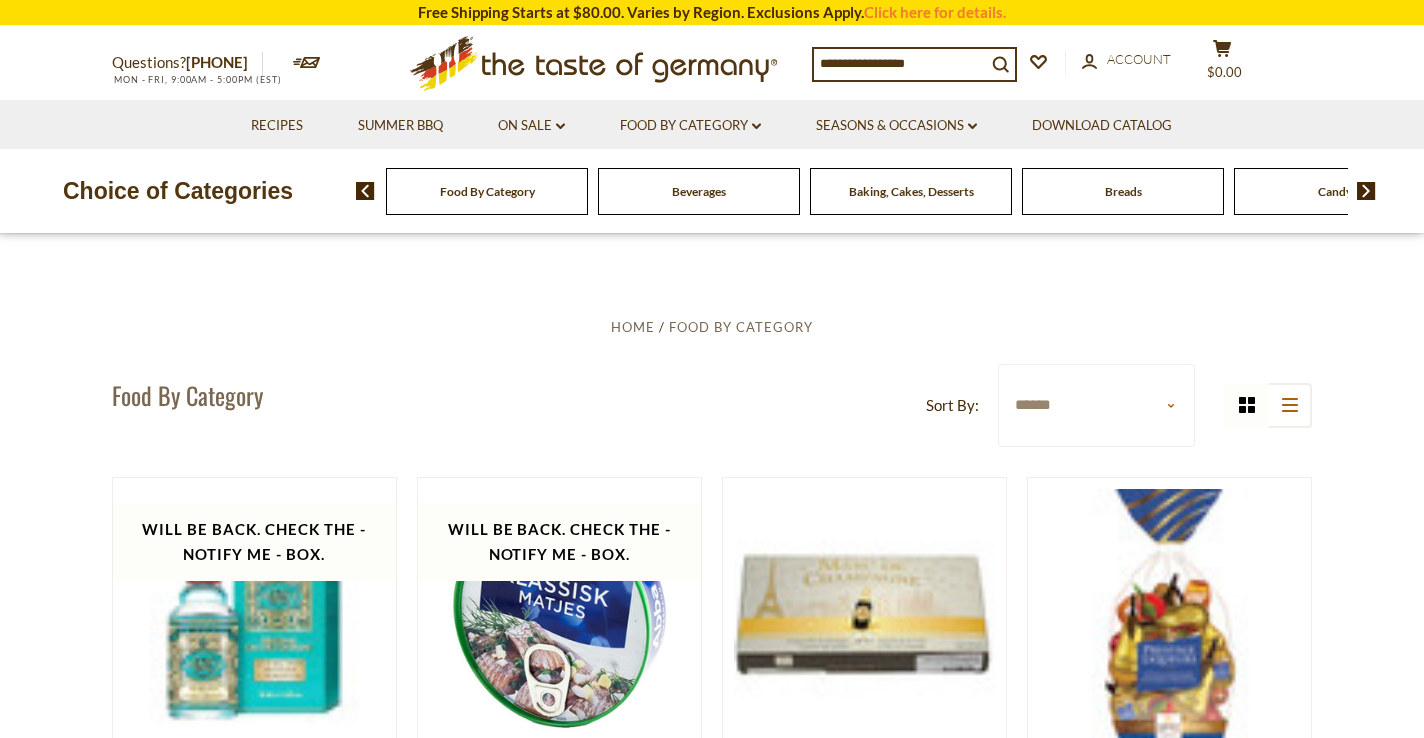 scroll, scrollTop: 0, scrollLeft: 0, axis: both 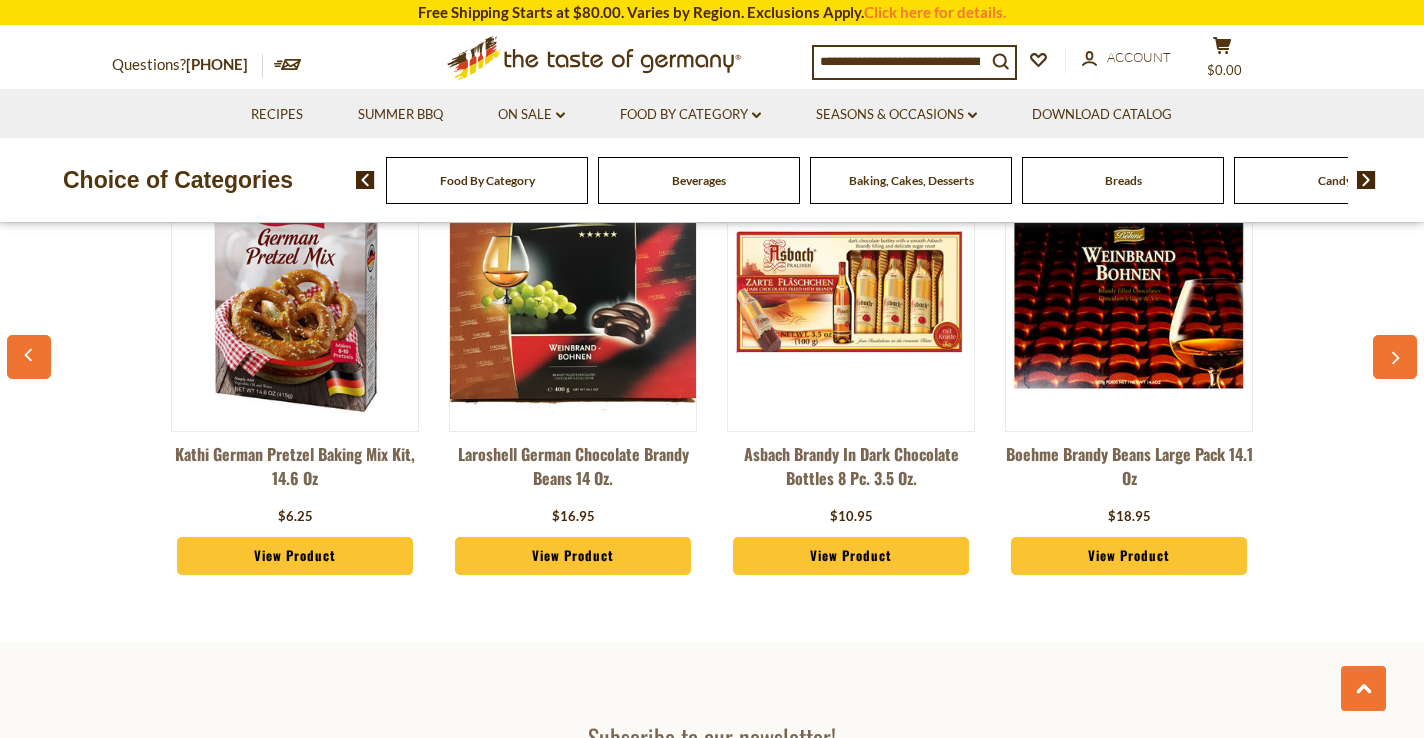 click on "2" at bounding box center [690, -145] 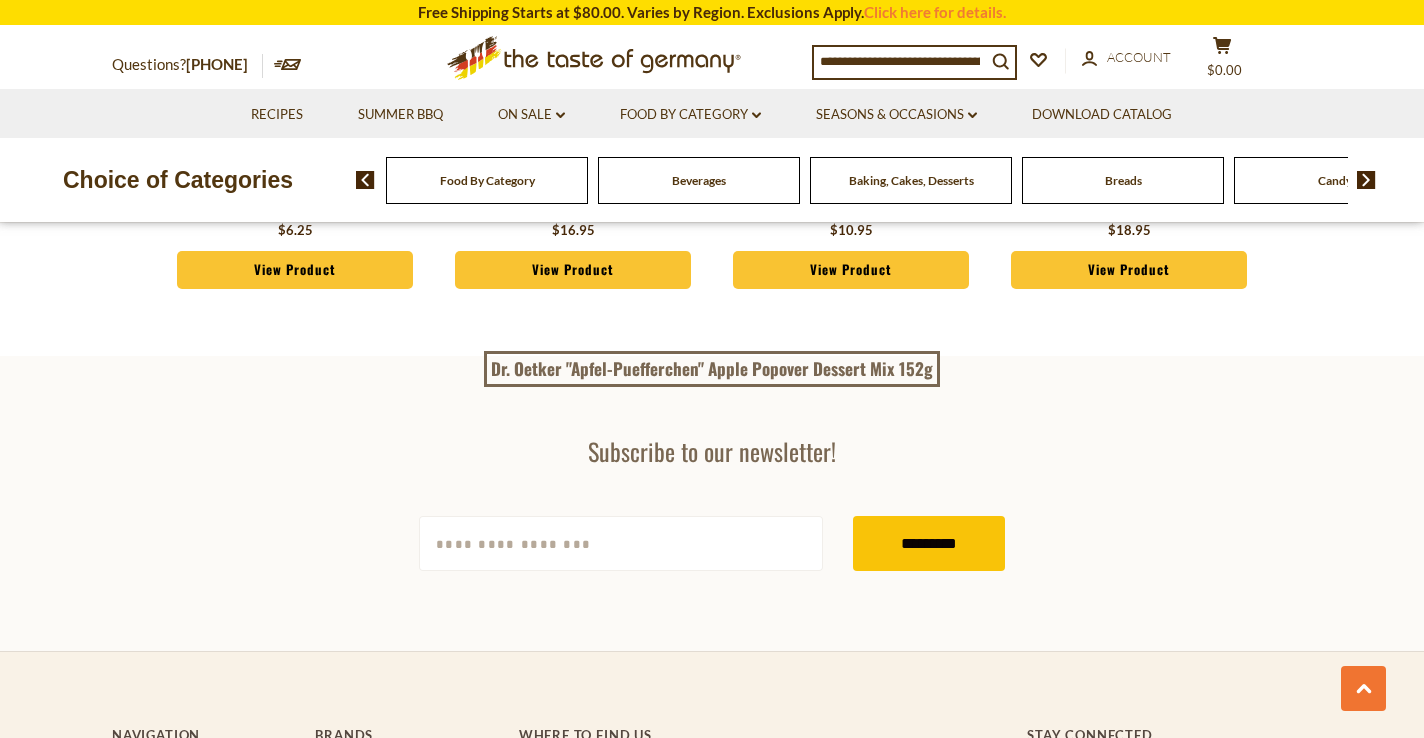 scroll, scrollTop: 5302, scrollLeft: 0, axis: vertical 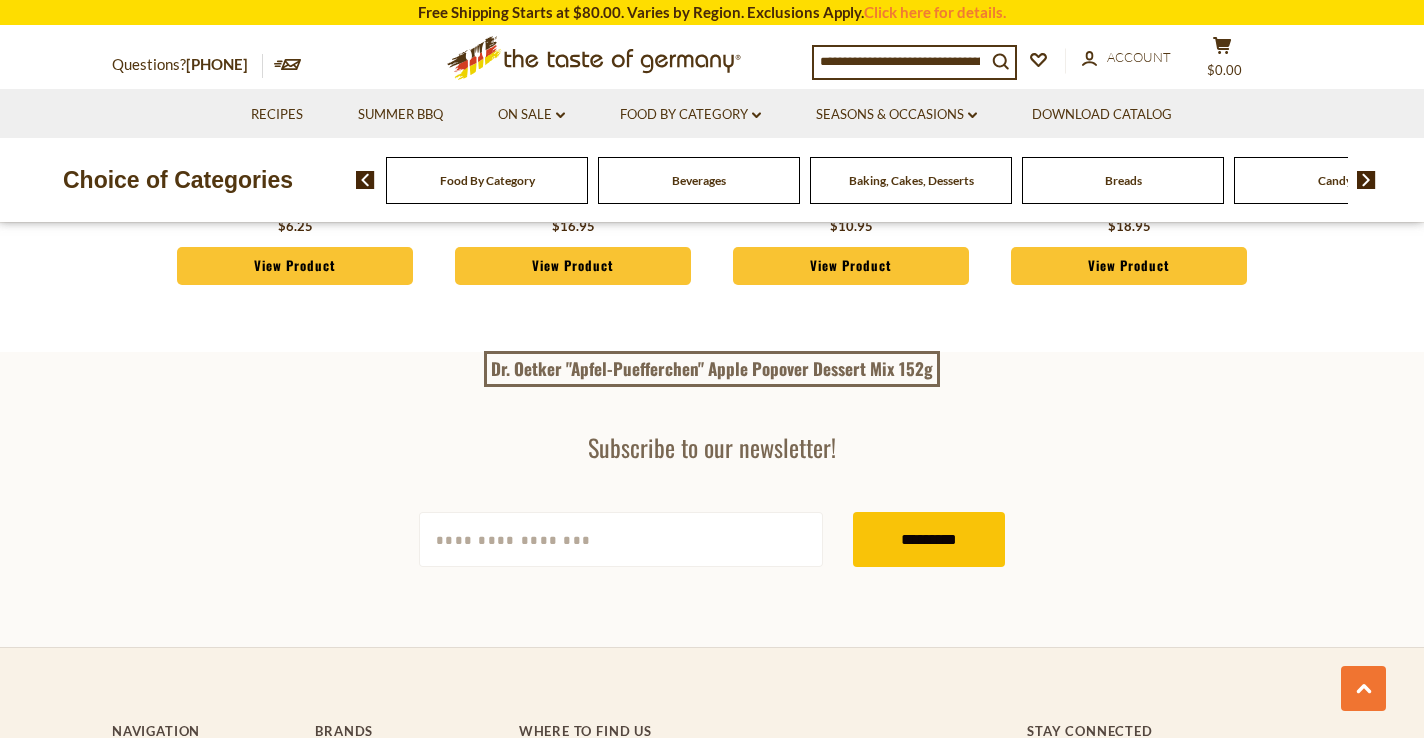 click on "4" at bounding box center (776, -435) 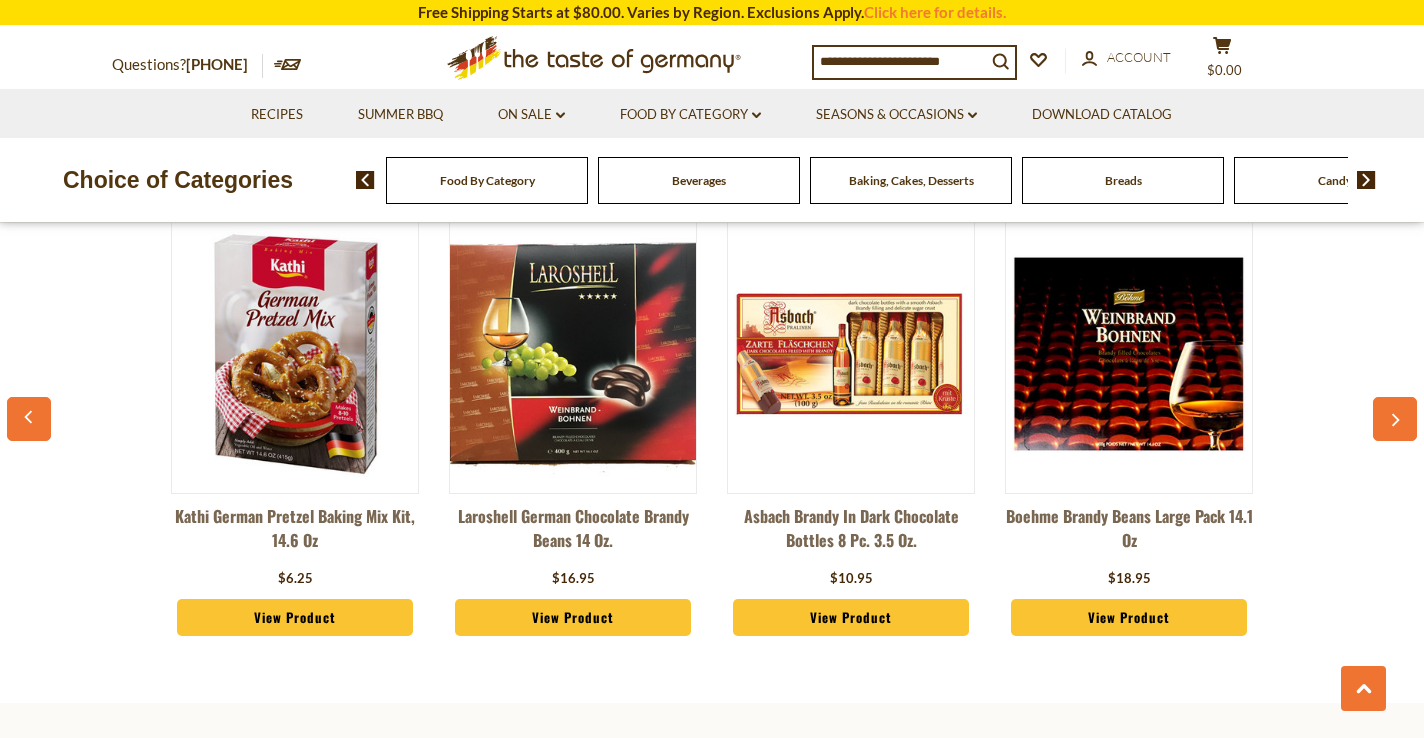 scroll, scrollTop: 3975, scrollLeft: 0, axis: vertical 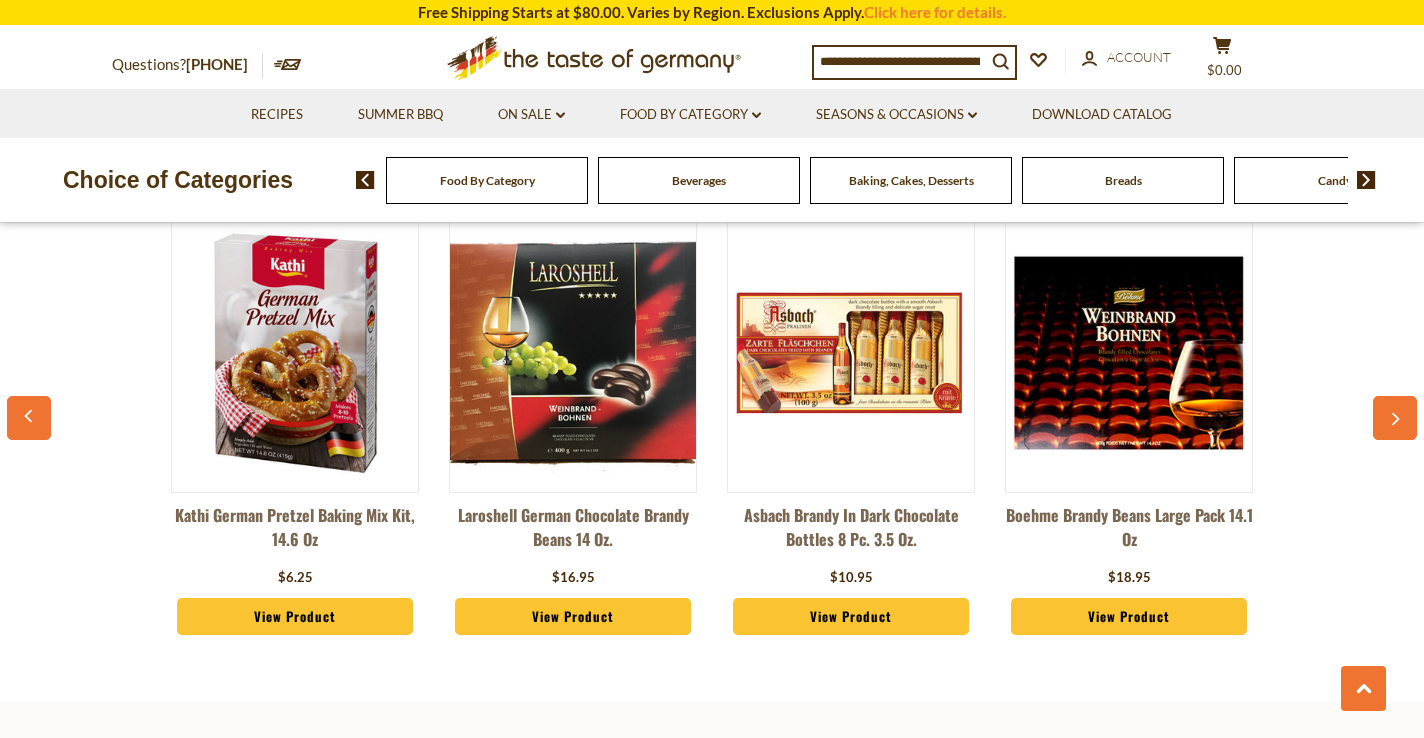 click 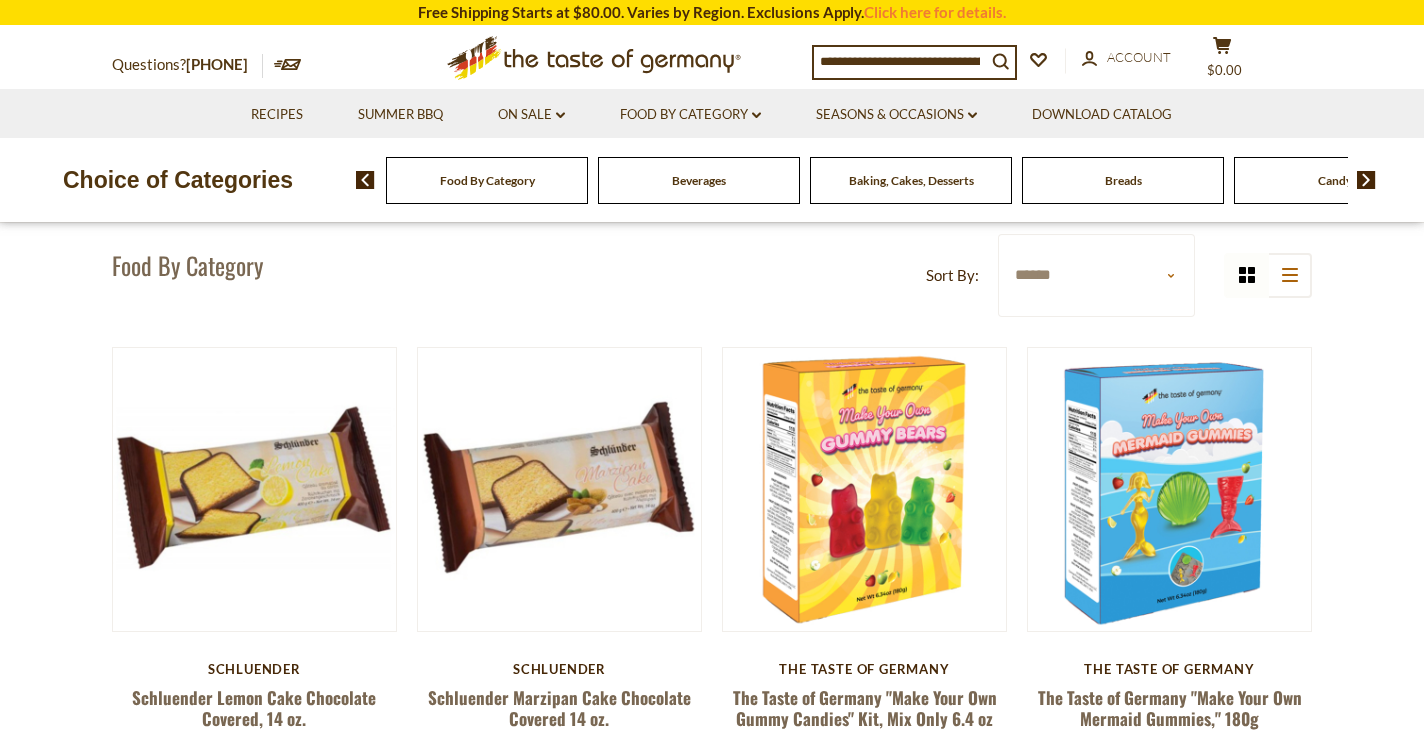 scroll, scrollTop: 133, scrollLeft: 0, axis: vertical 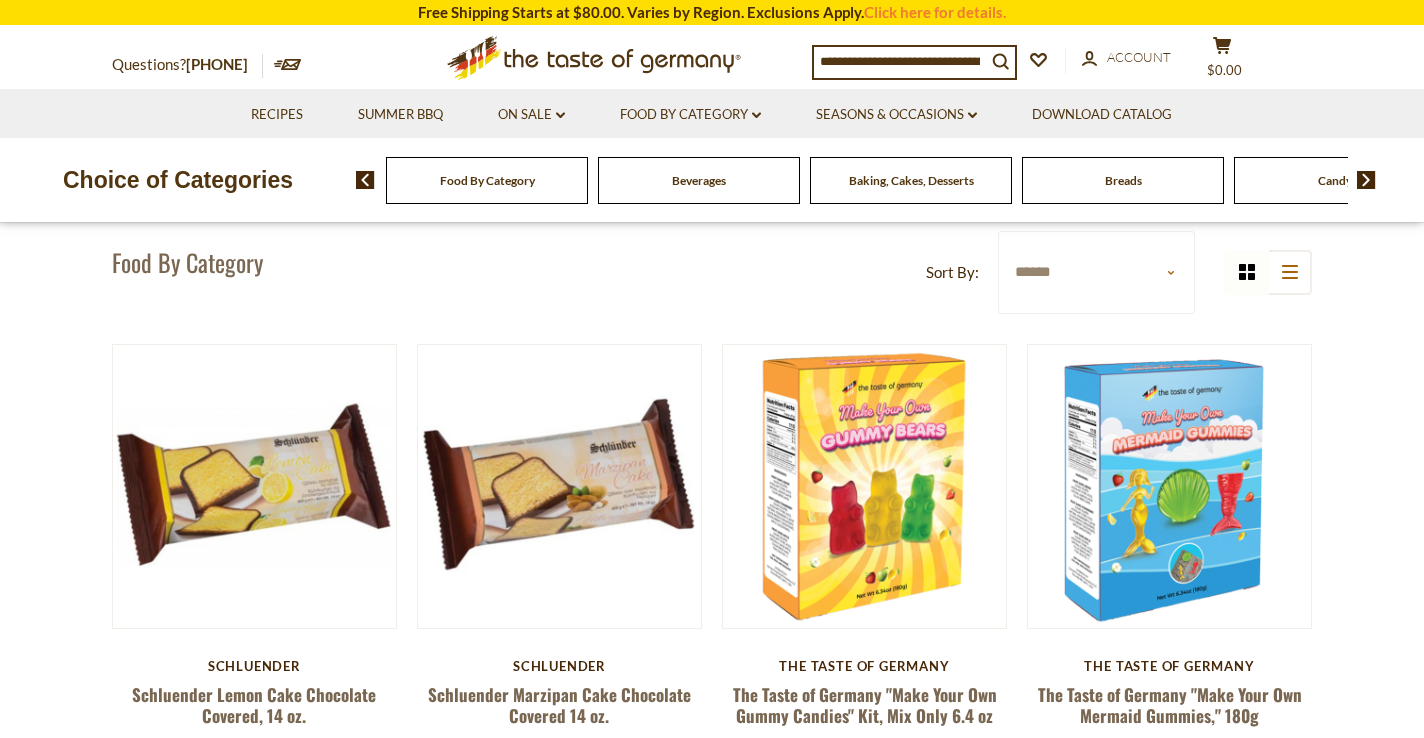 click at bounding box center [365, 180] 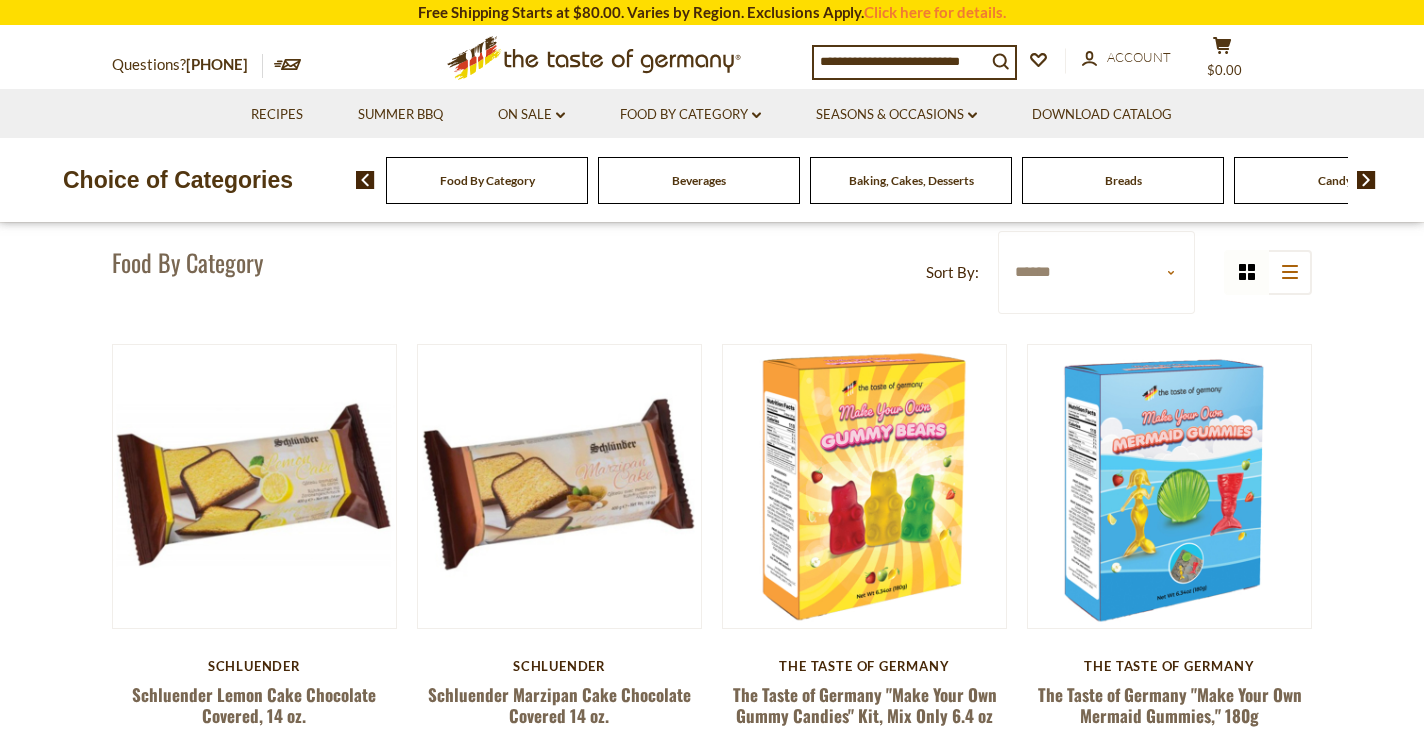 click at bounding box center [365, 180] 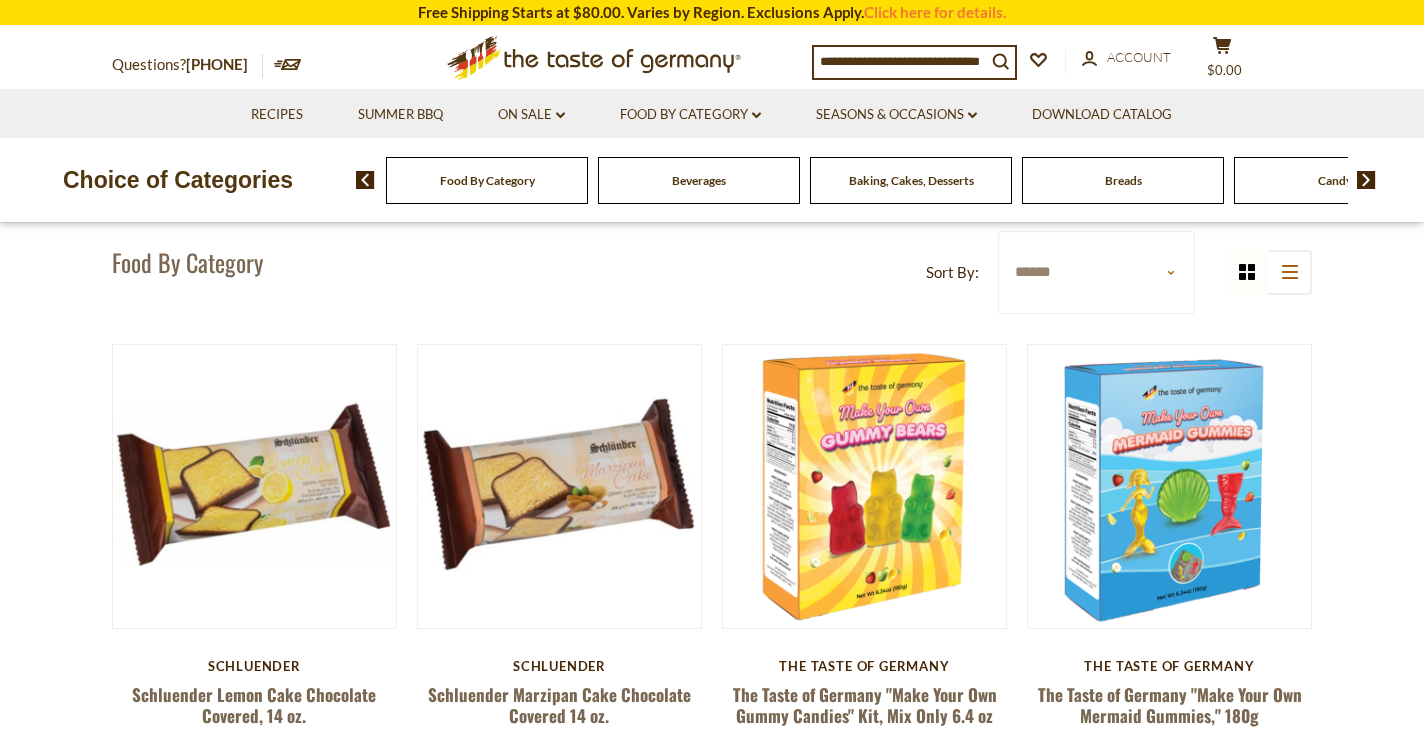 click at bounding box center (900, 61) 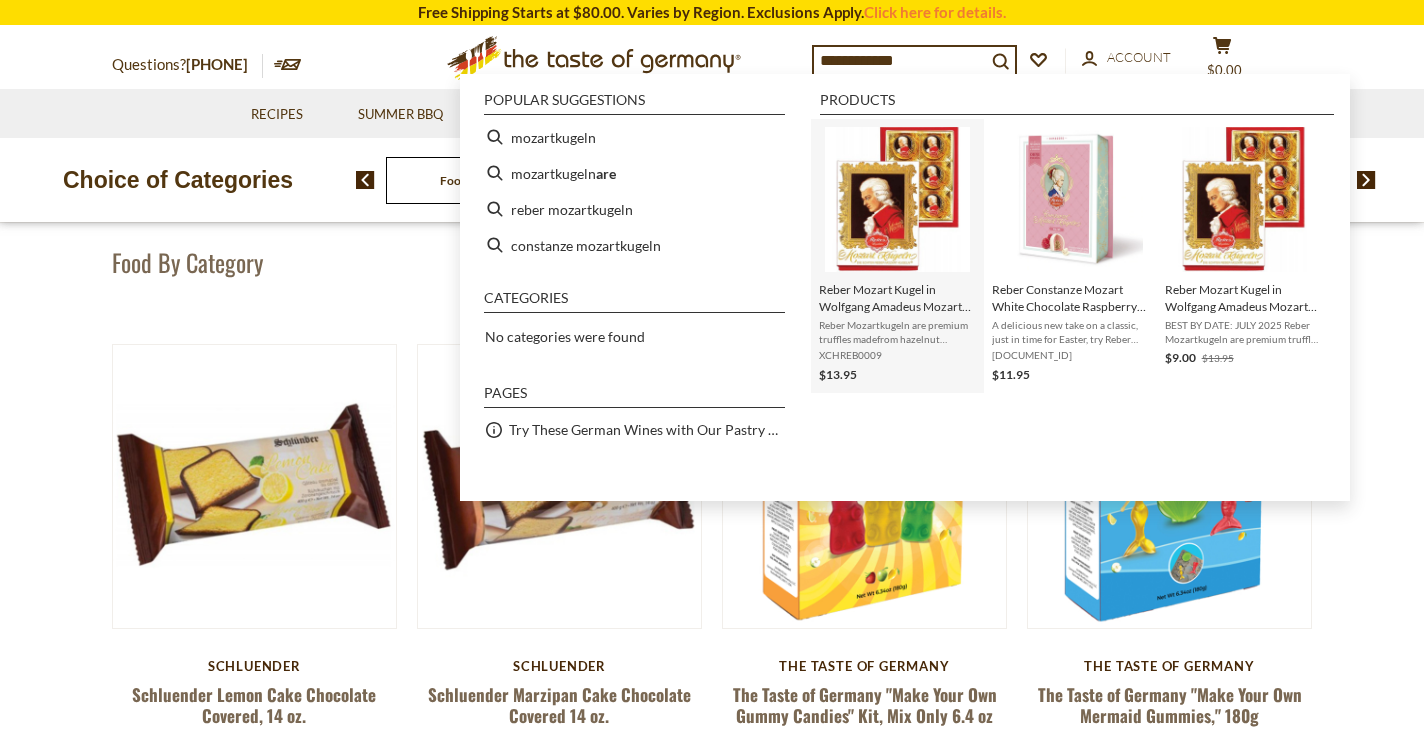 type on "**********" 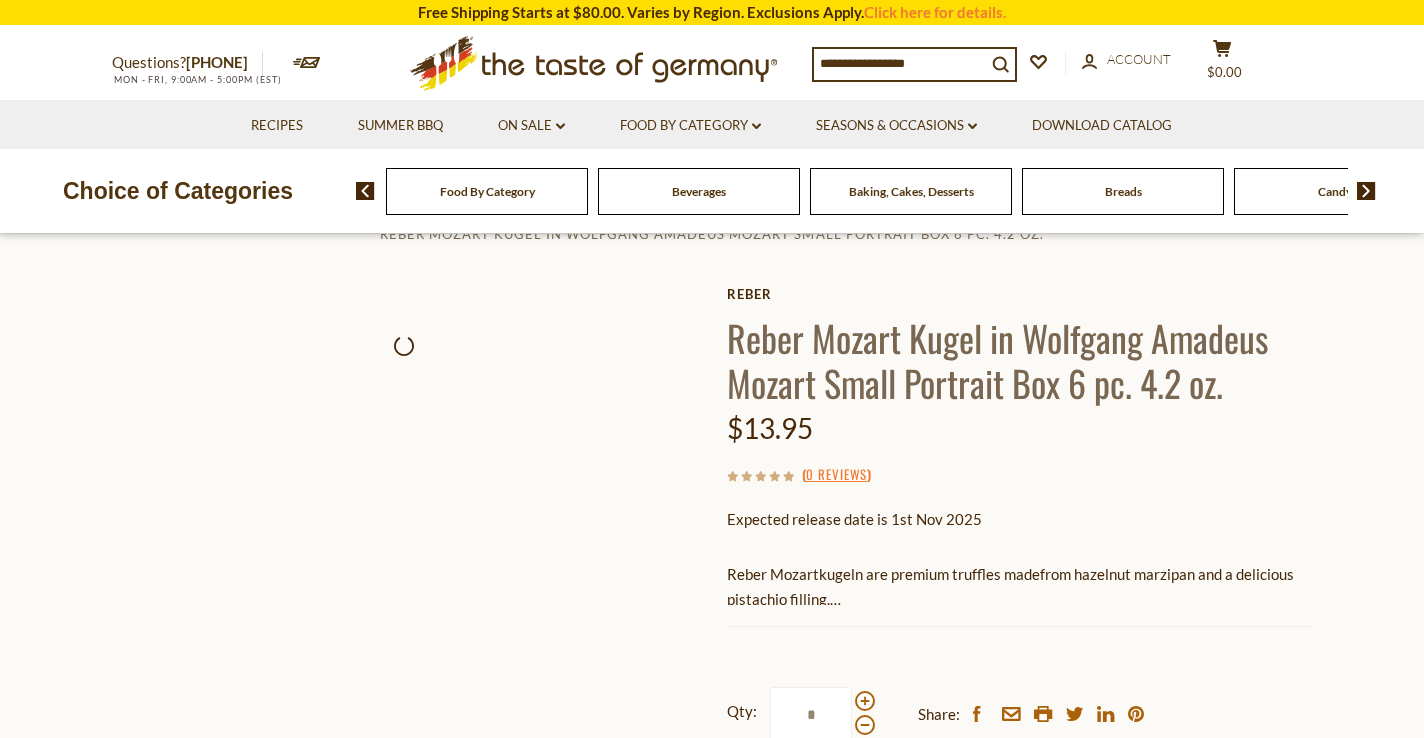 scroll, scrollTop: 0, scrollLeft: 0, axis: both 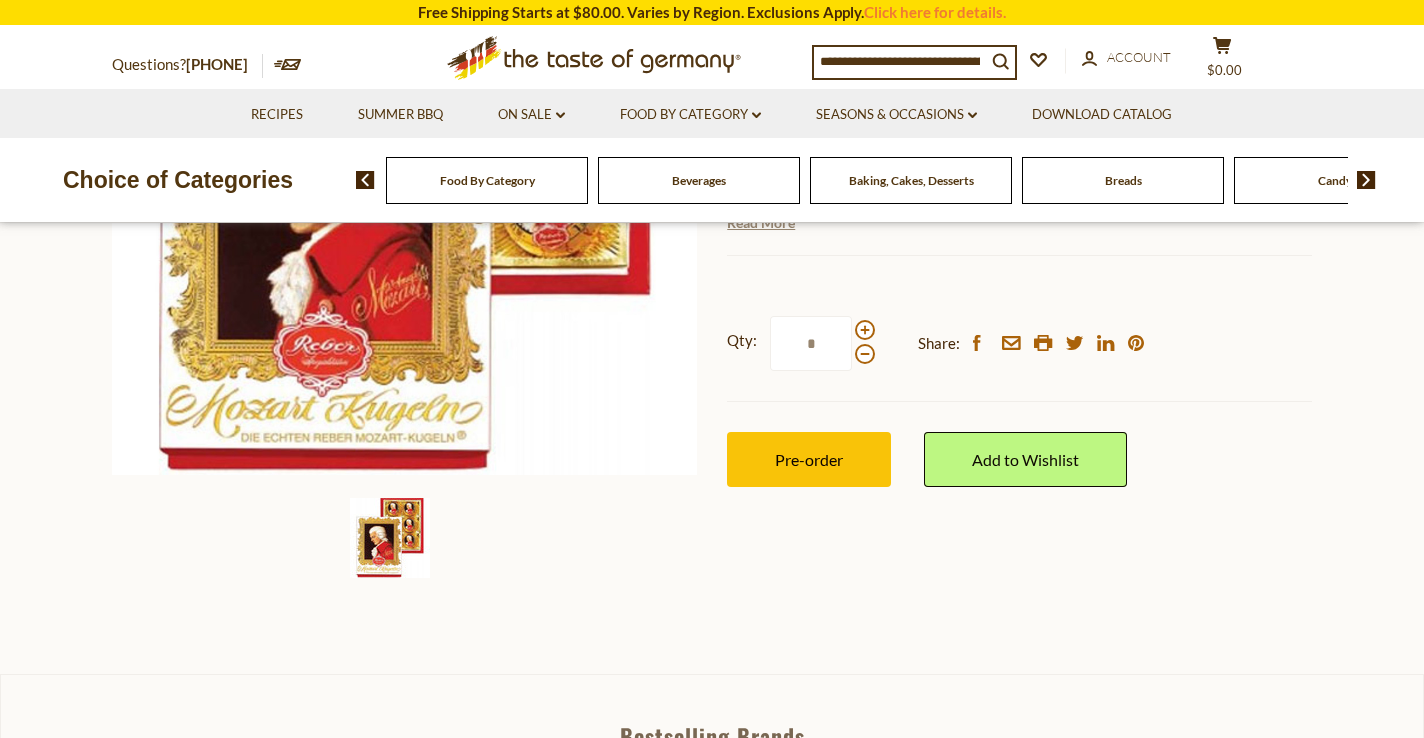 click on "Read More" at bounding box center [761, 223] 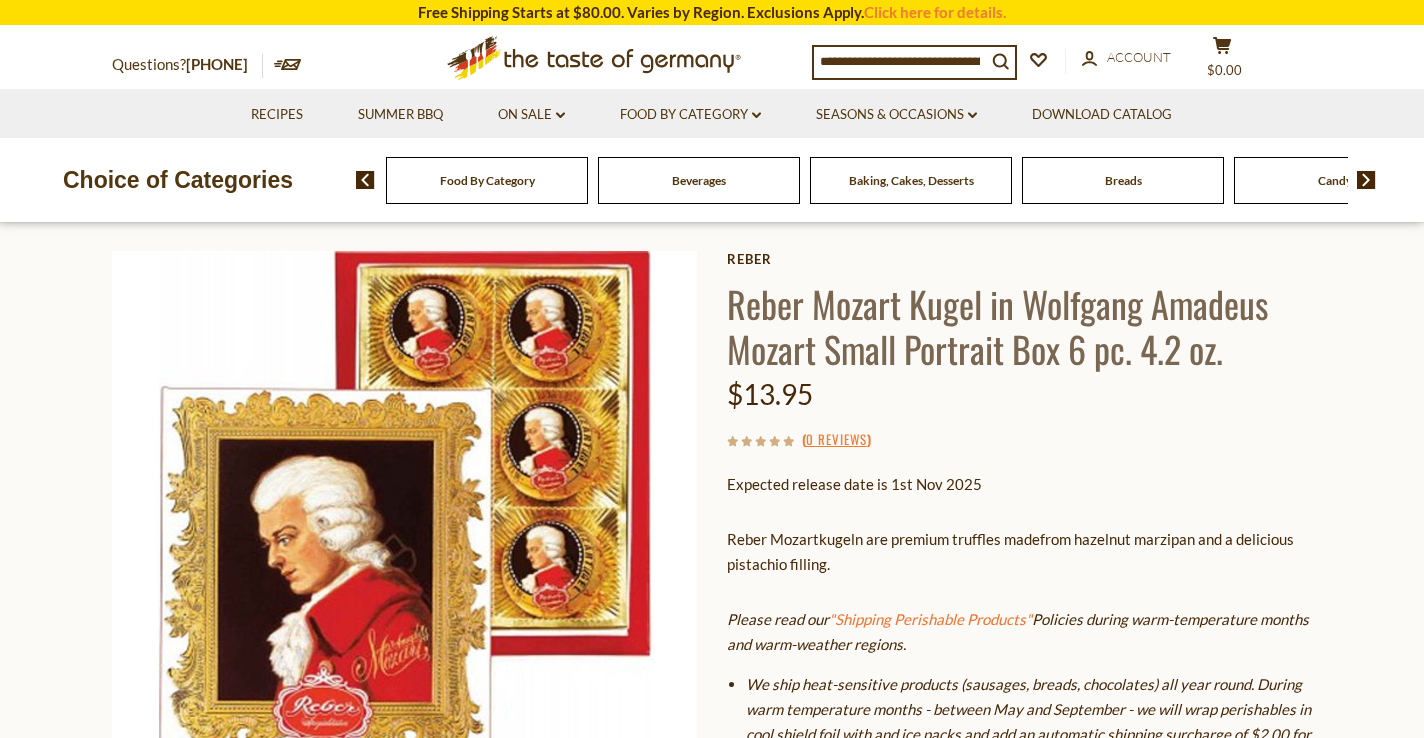 scroll, scrollTop: 107, scrollLeft: 0, axis: vertical 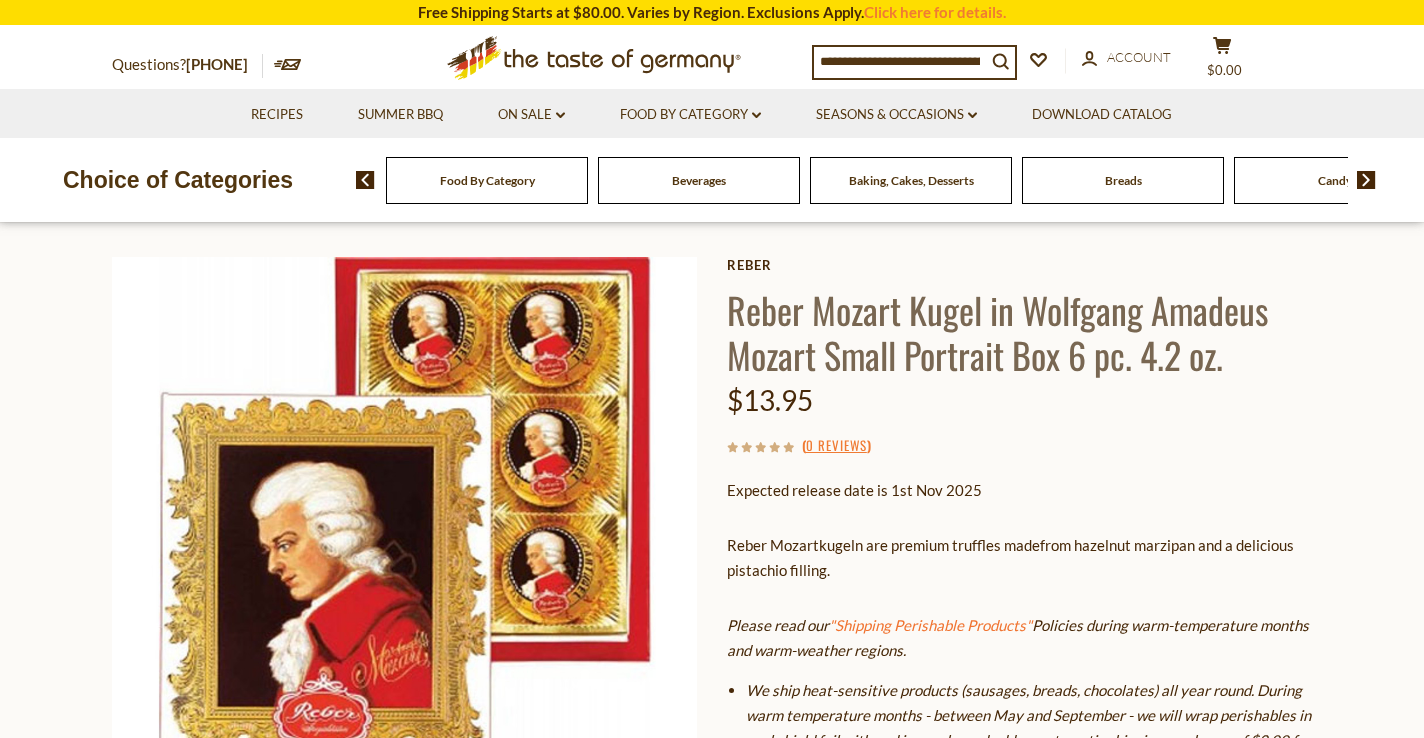 click on "Breads" at bounding box center (487, 180) 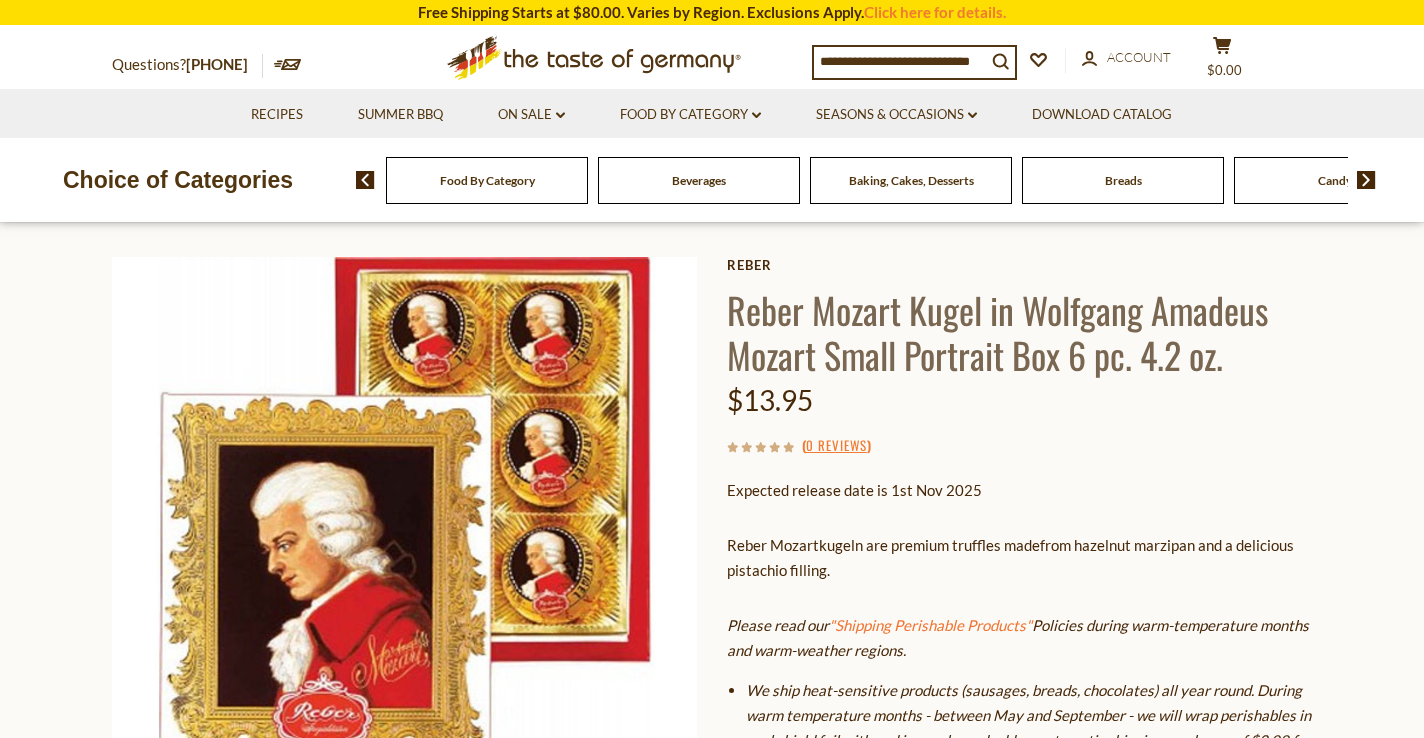 click at bounding box center [1366, 180] 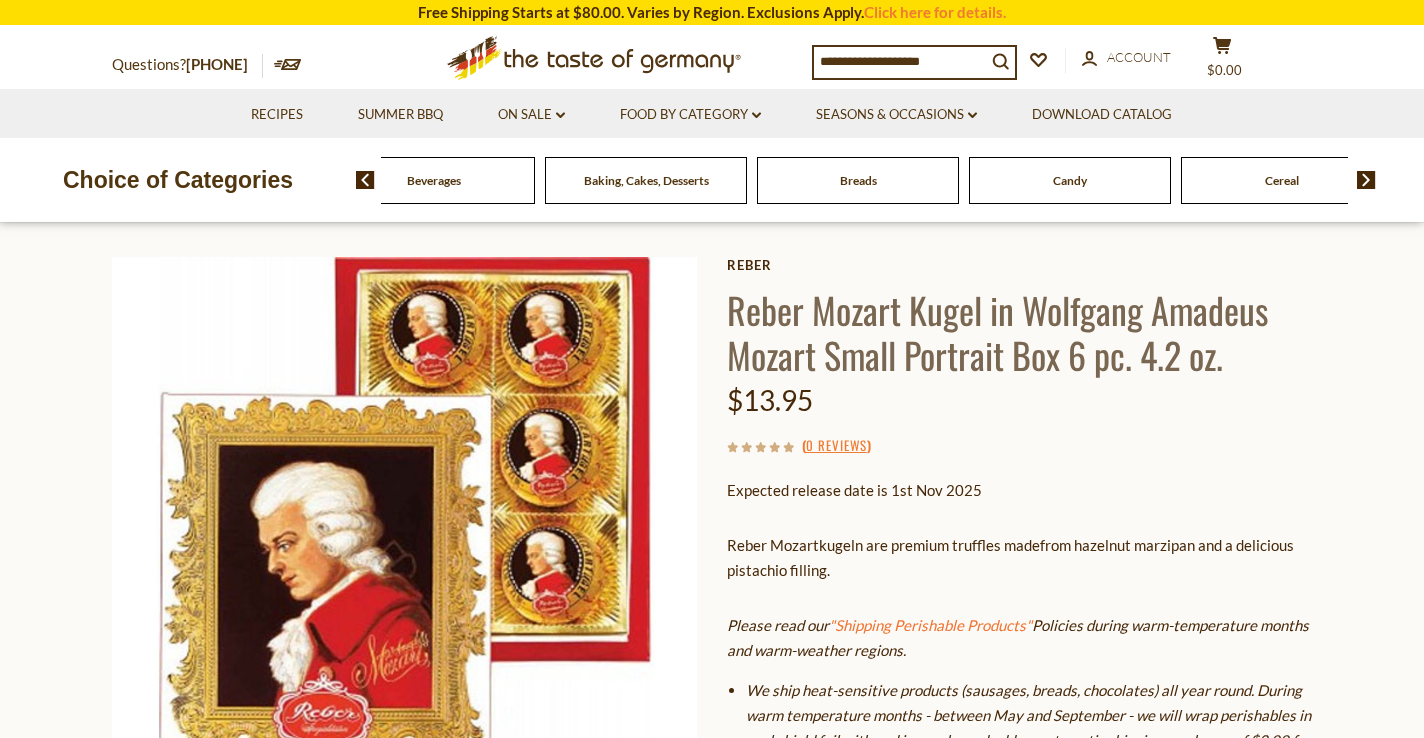 click at bounding box center (900, 61) 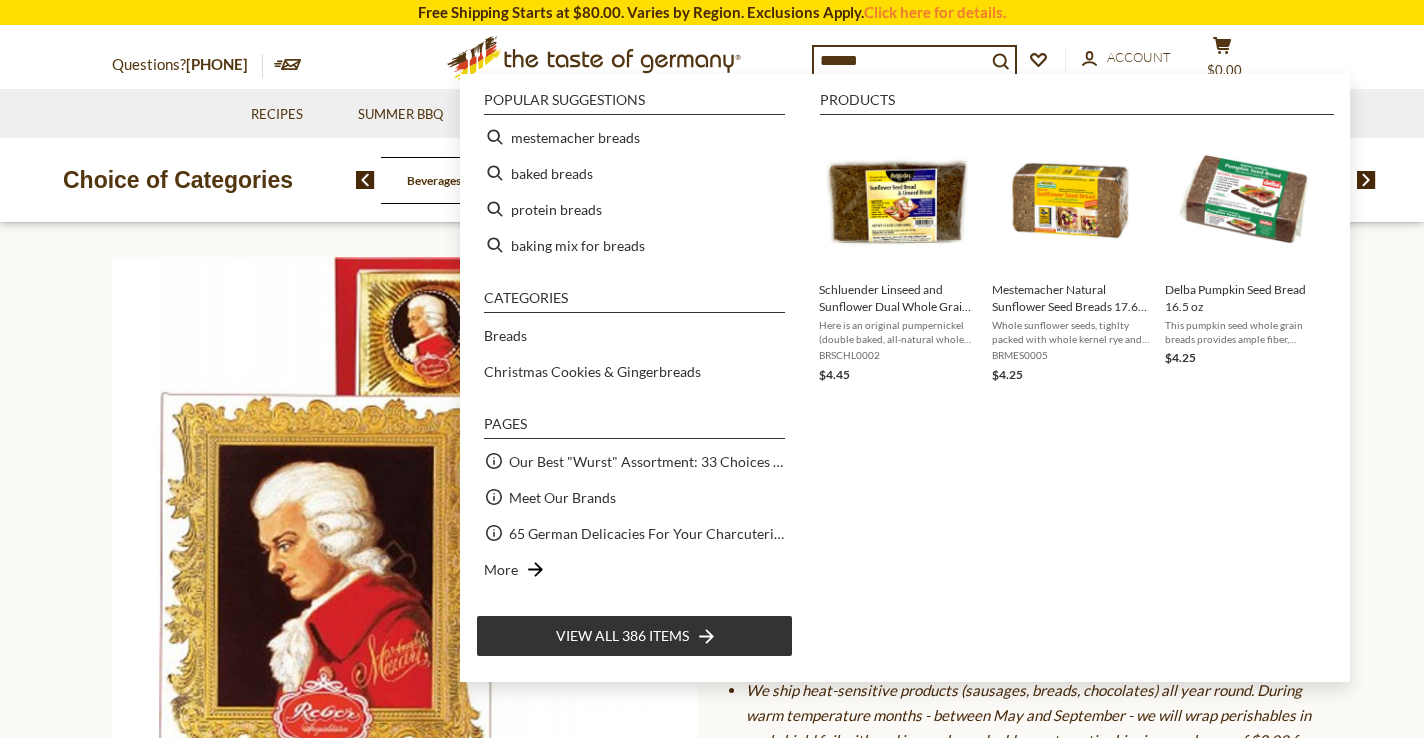 type on "******" 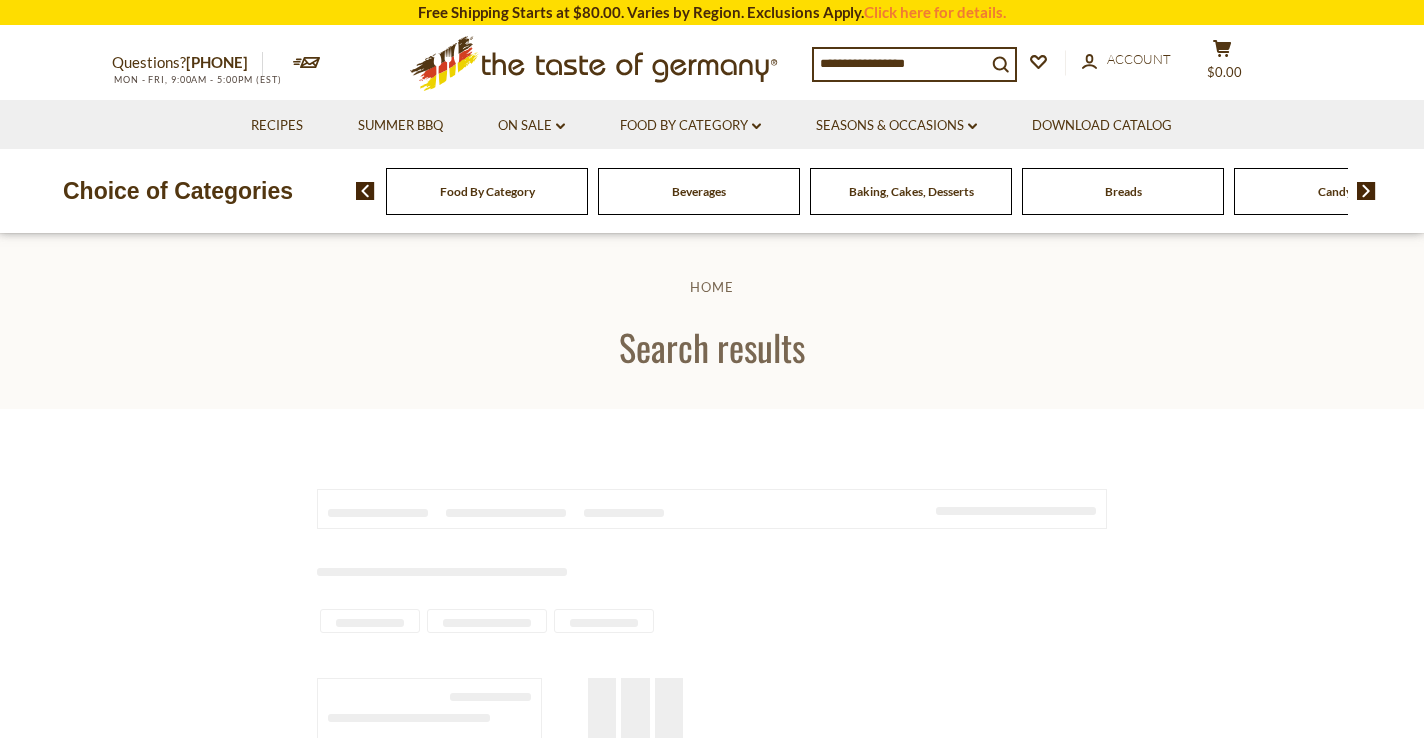 scroll, scrollTop: 0, scrollLeft: 0, axis: both 